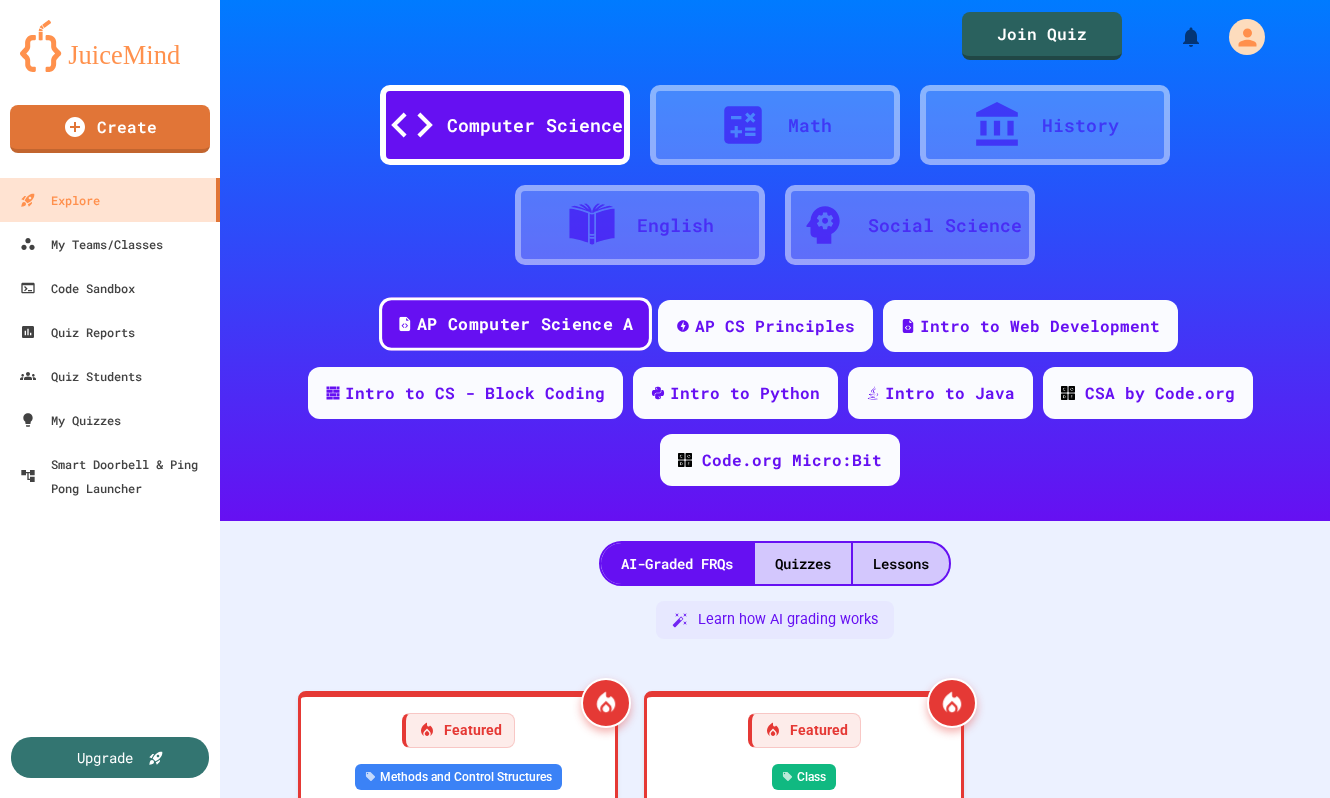 scroll, scrollTop: 0, scrollLeft: 0, axis: both 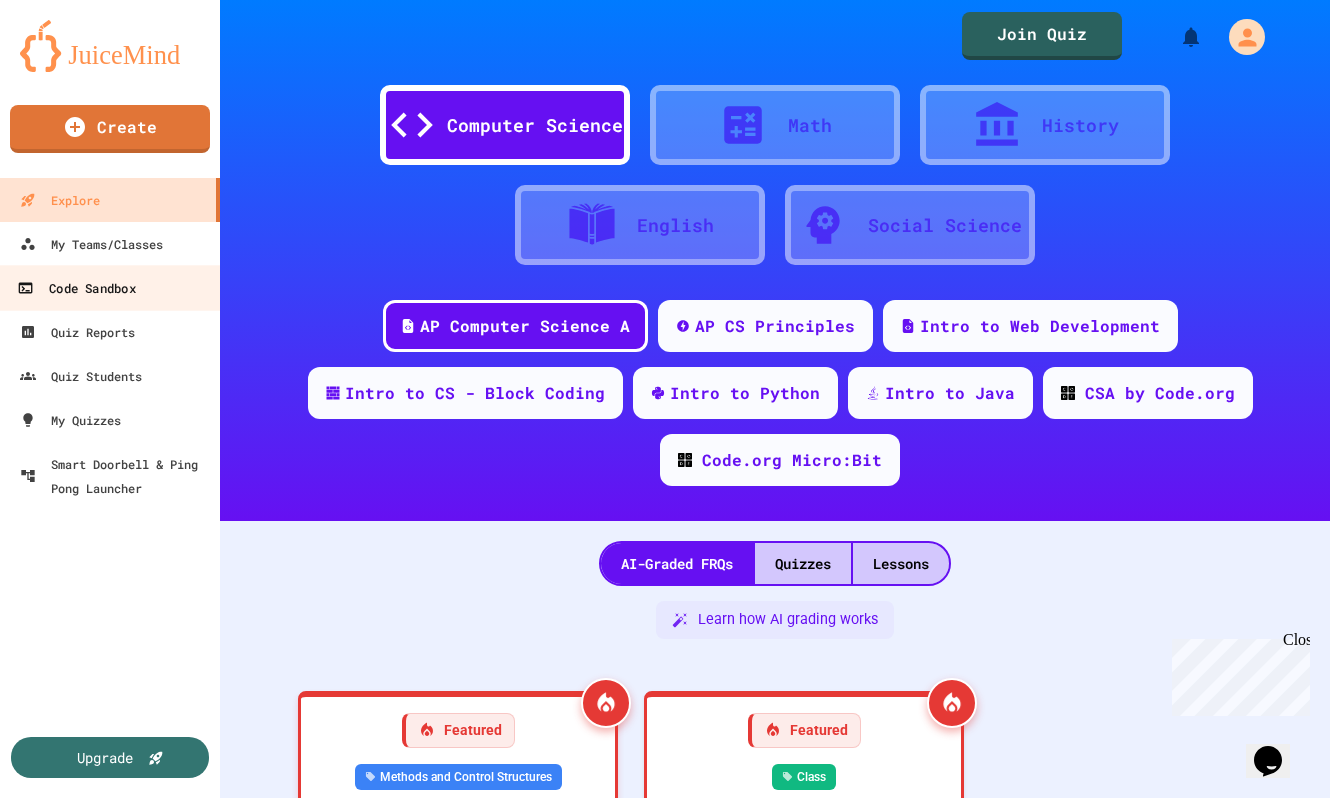 click on "Code Sandbox" at bounding box center [76, 288] 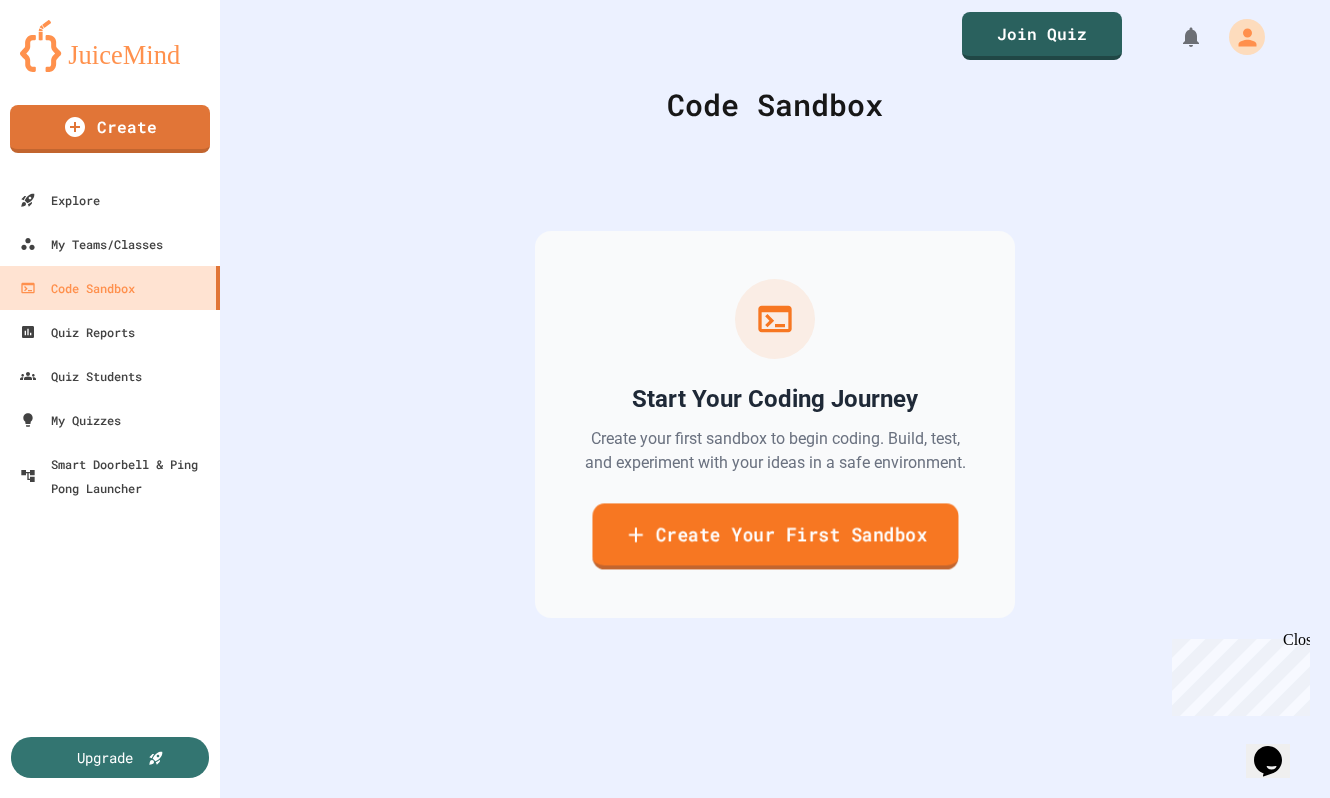 click on "Create Your First Sandbox" at bounding box center [775, 536] 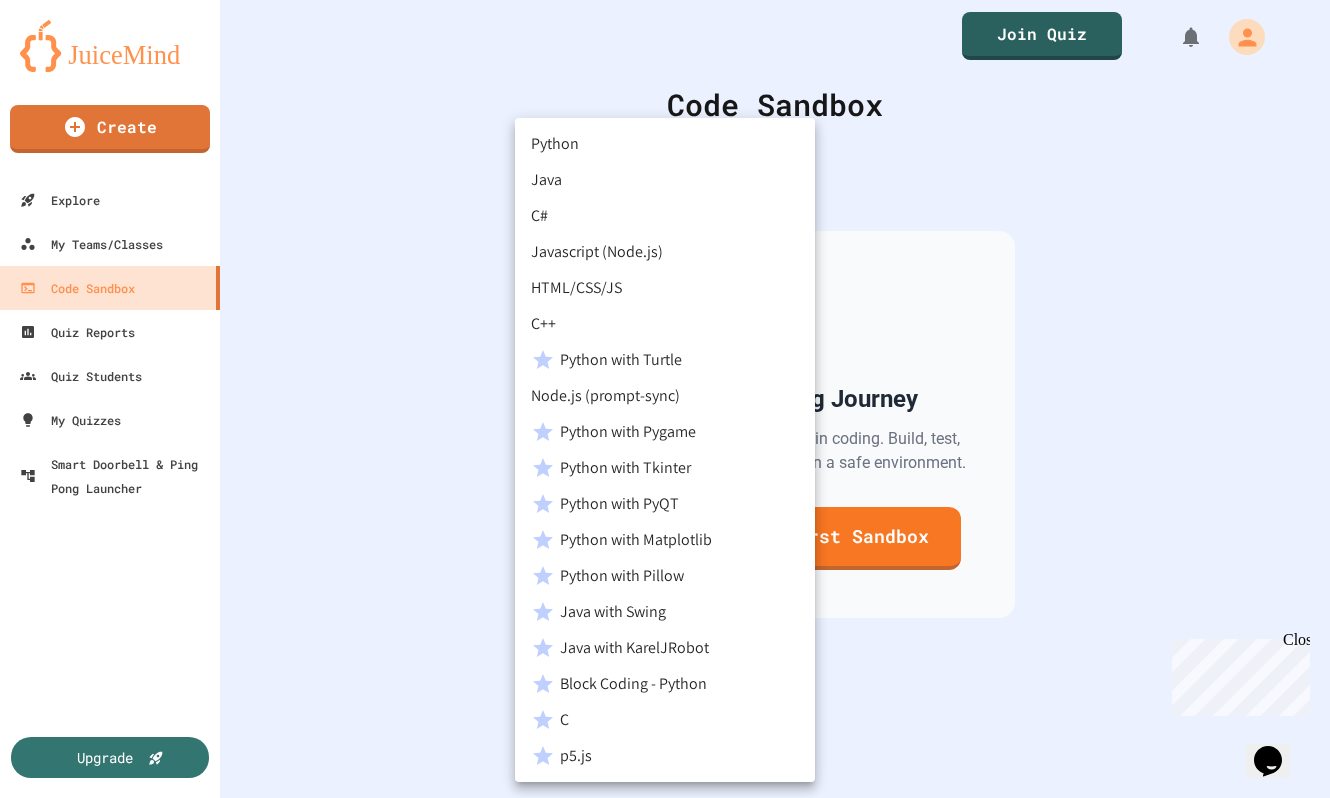click on "We are updating our servers at 7PM EST on 3/11/2025. JuiceMind should continue to work as expected, but if you experience any issues, please chat with us. Create Explore My Teams/Classes Code Sandbox Quiz Reports Quiz Students My Quizzes Smart Doorbell & Ping Pong Launcher Upgrade Join Quiz Code Sandbox Start Your Coding Journey Create your first sandbox to begin coding. Build, test, and experiment with your ideas in a safe environment. Create Your First Sandbox
Create a new Sandbox Sandbox Language ​ Sandbox Language Create Sandbox Python Java C# Javascript (Node.js) HTML/CSS/JS C++ Python with Turtle Node.js (prompt-sync) Python with Pygame Python with Tkinter Python with PyQT Python with Matplotlib Python with Pillow Java with Swing Java with KarelJRobot Block Coding - Python C p5.js" at bounding box center (665, 399) 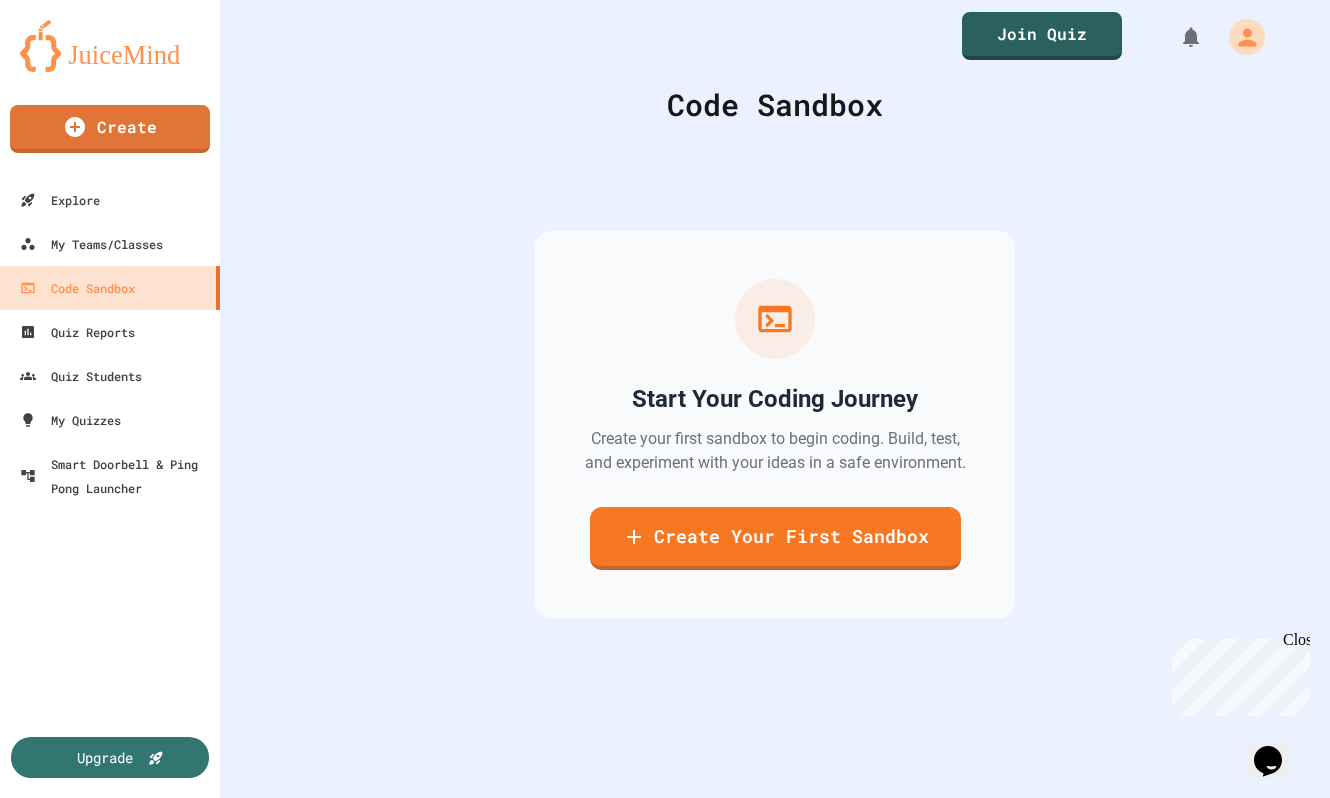 click at bounding box center (665, 895) 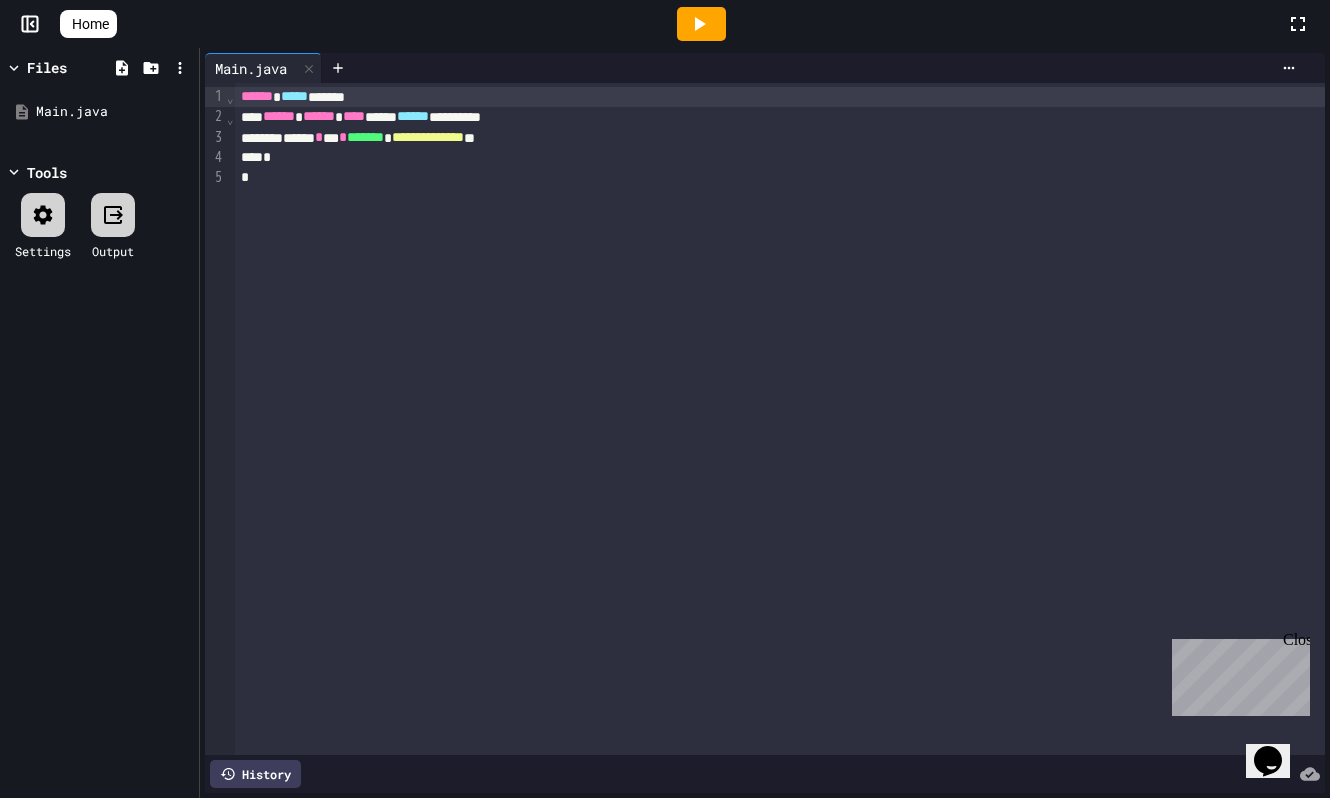 click on "Close" at bounding box center [1295, 643] 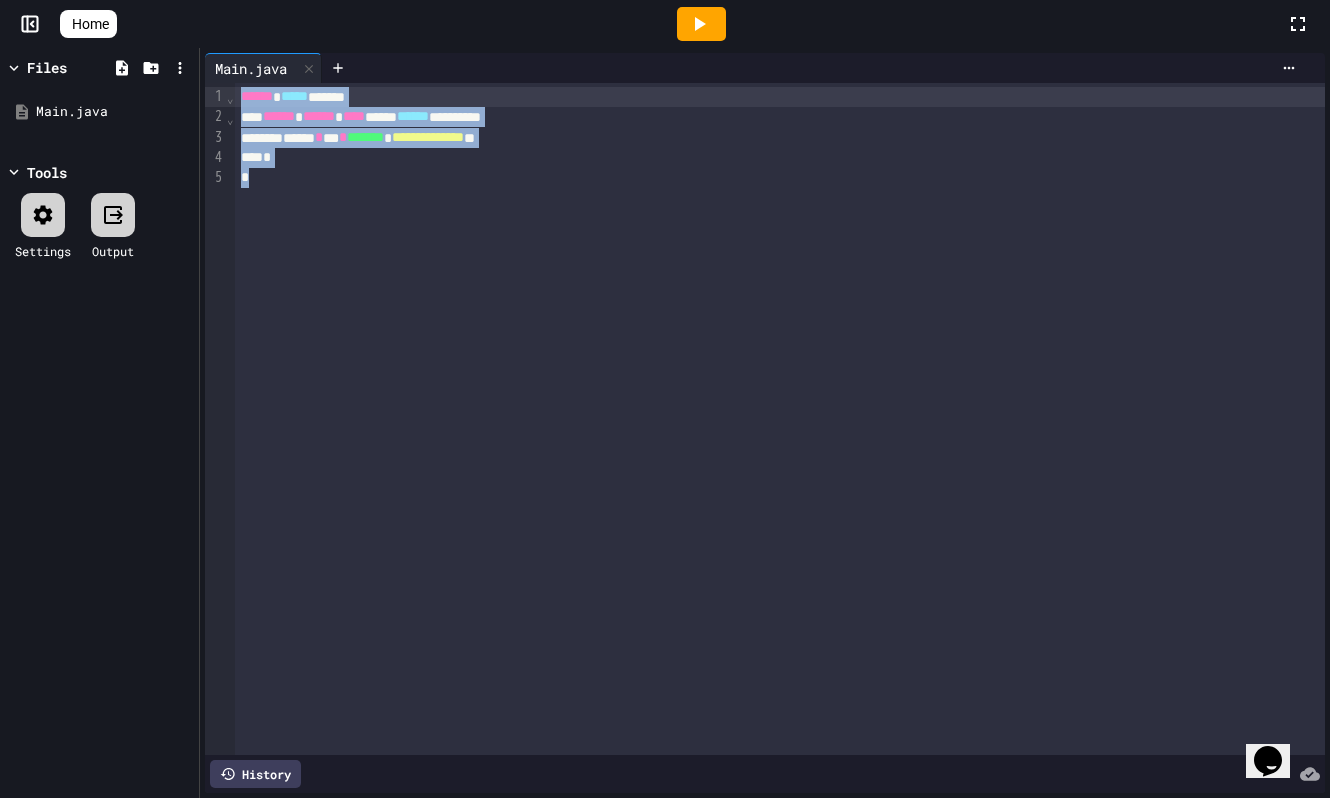 drag, startPoint x: 302, startPoint y: 178, endPoint x: 240, endPoint y: 91, distance: 106.83164 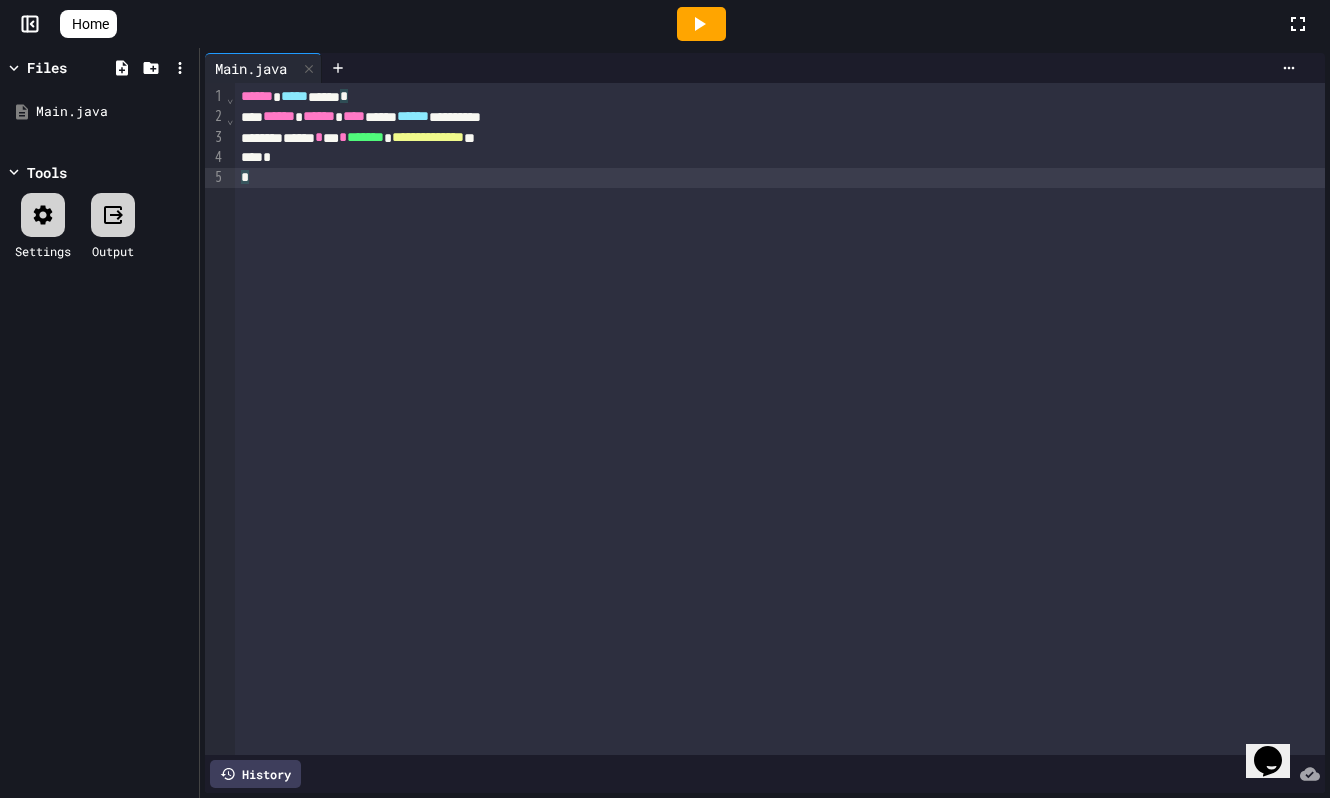 click on "**********" at bounding box center [780, 419] 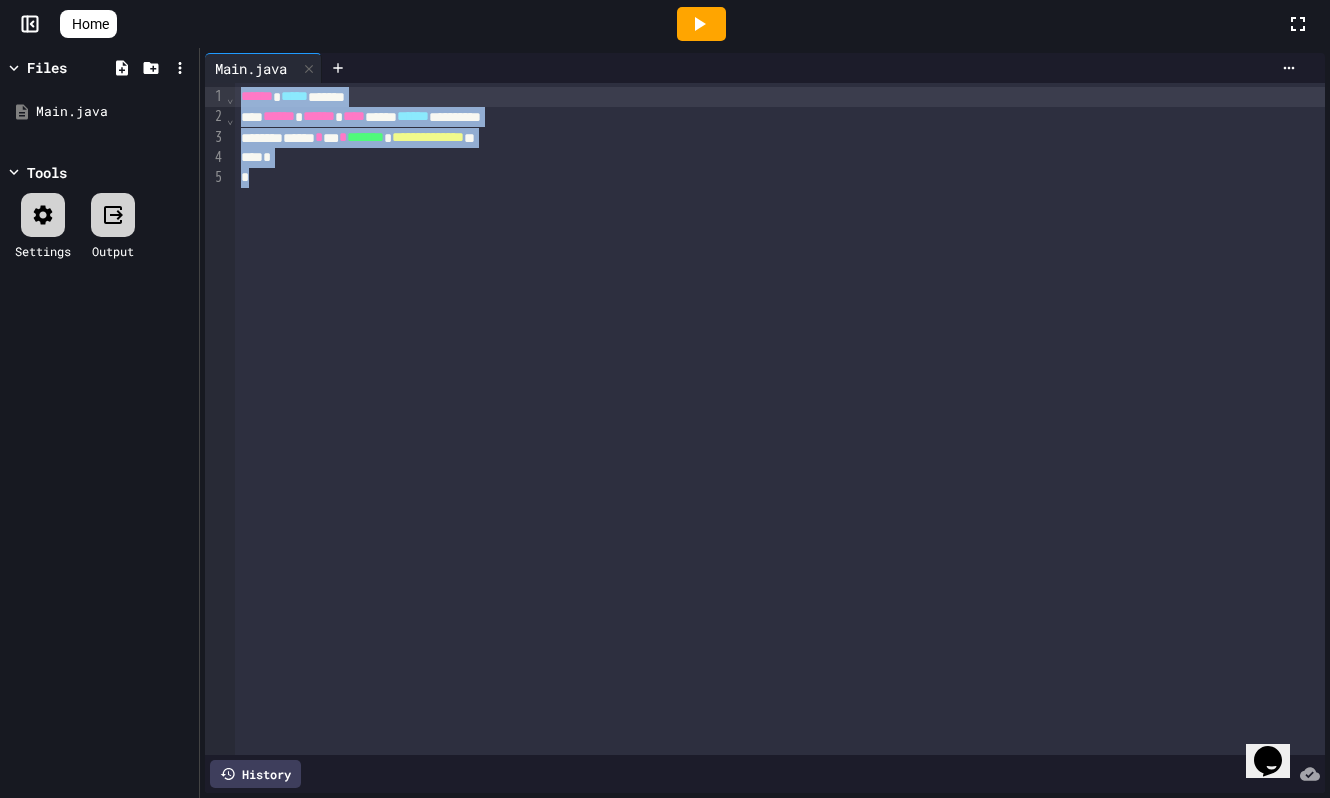 drag, startPoint x: 305, startPoint y: 196, endPoint x: 223, endPoint y: 78, distance: 143.69412 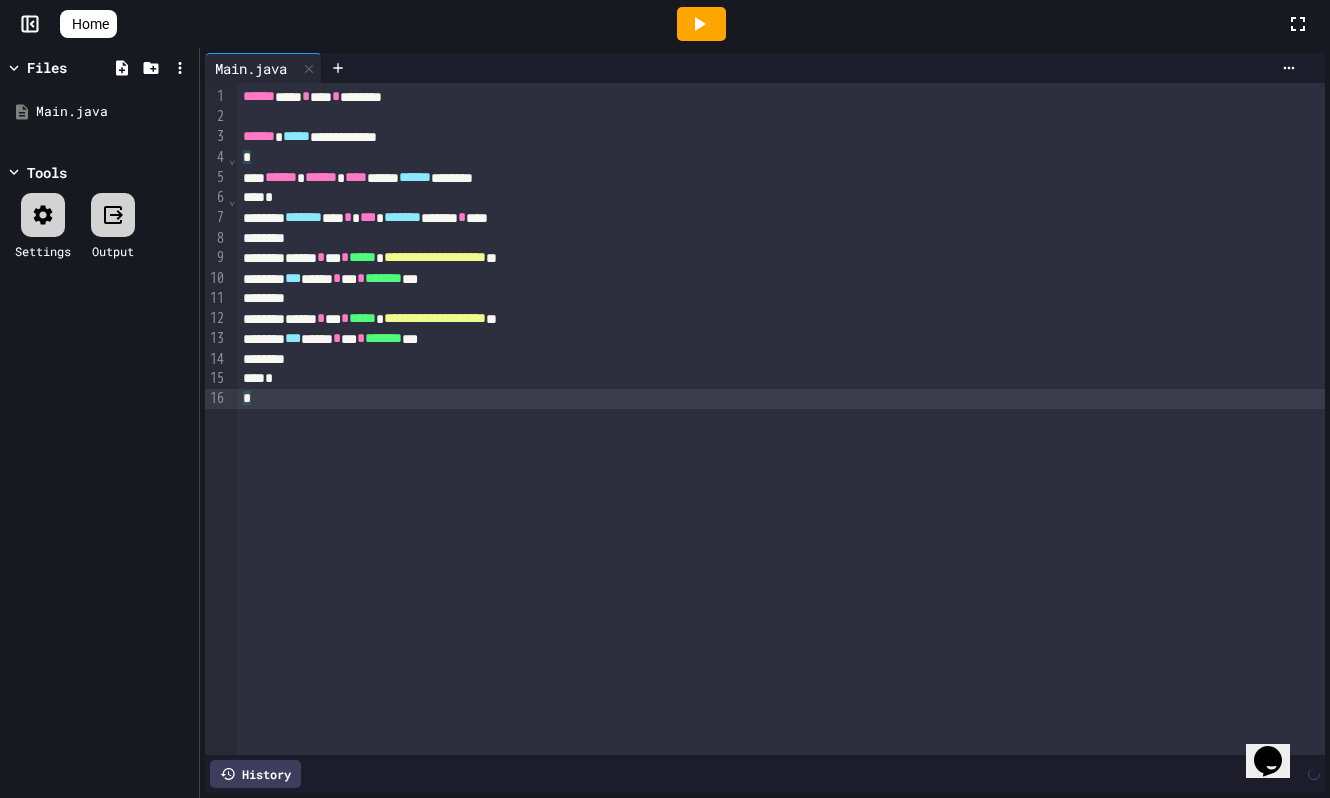 click 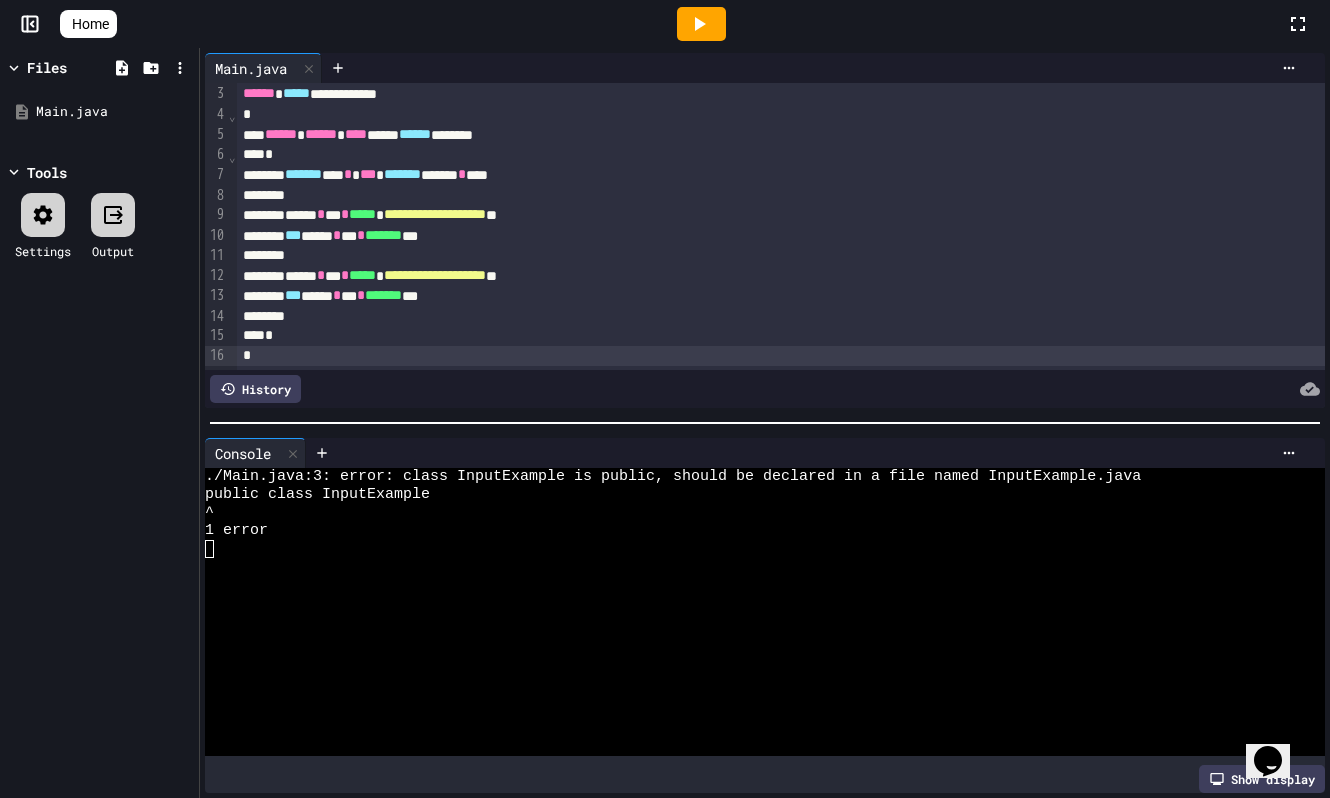 scroll, scrollTop: 0, scrollLeft: 0, axis: both 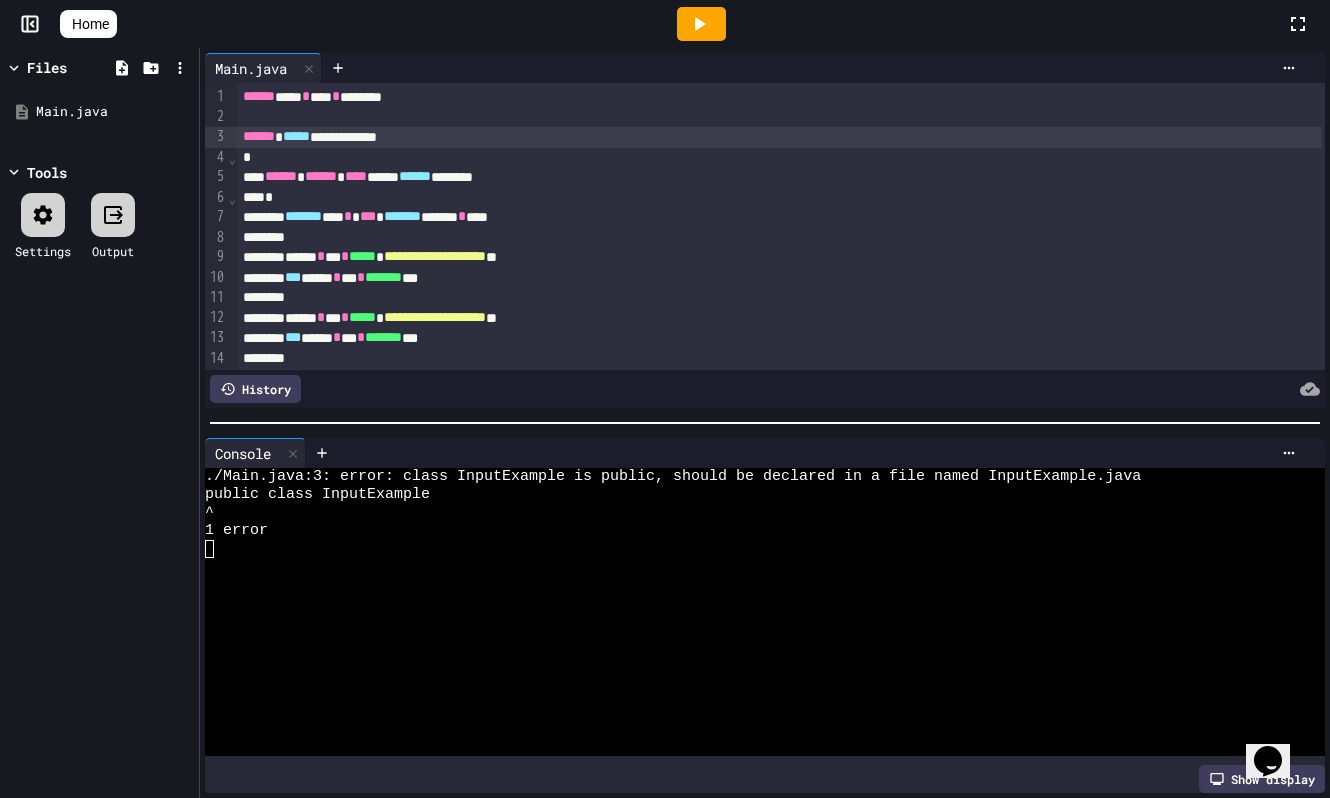 click on "**********" at bounding box center [779, 137] 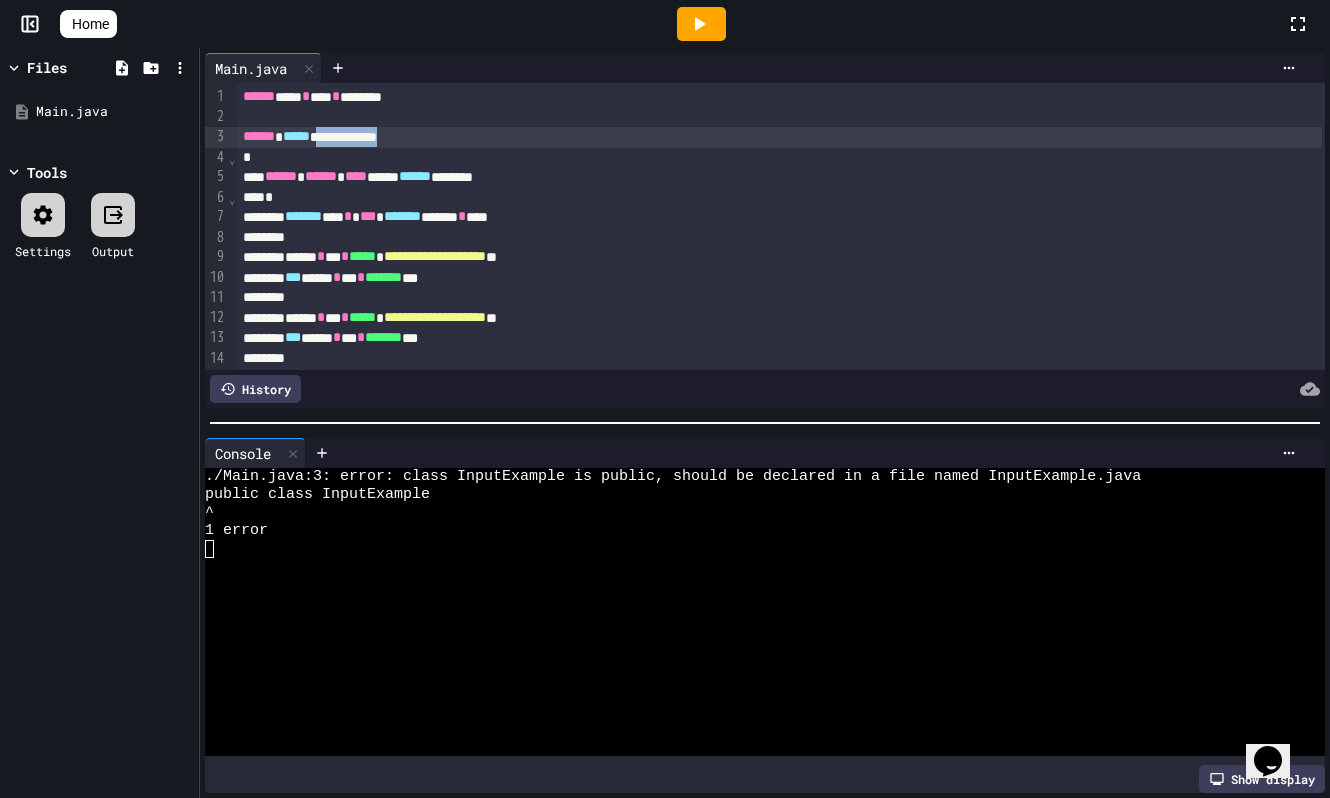 drag, startPoint x: 357, startPoint y: 139, endPoint x: 490, endPoint y: 143, distance: 133.06013 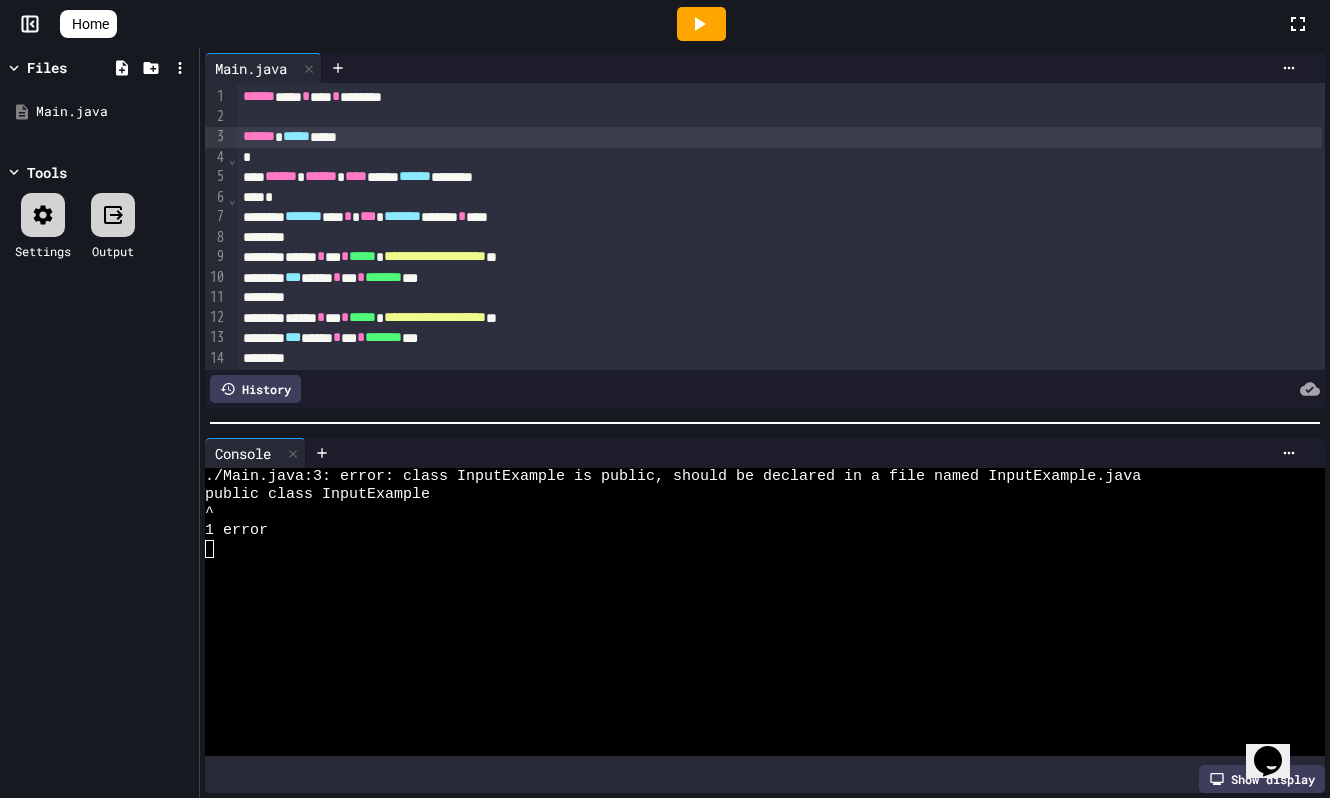 click at bounding box center [701, 24] 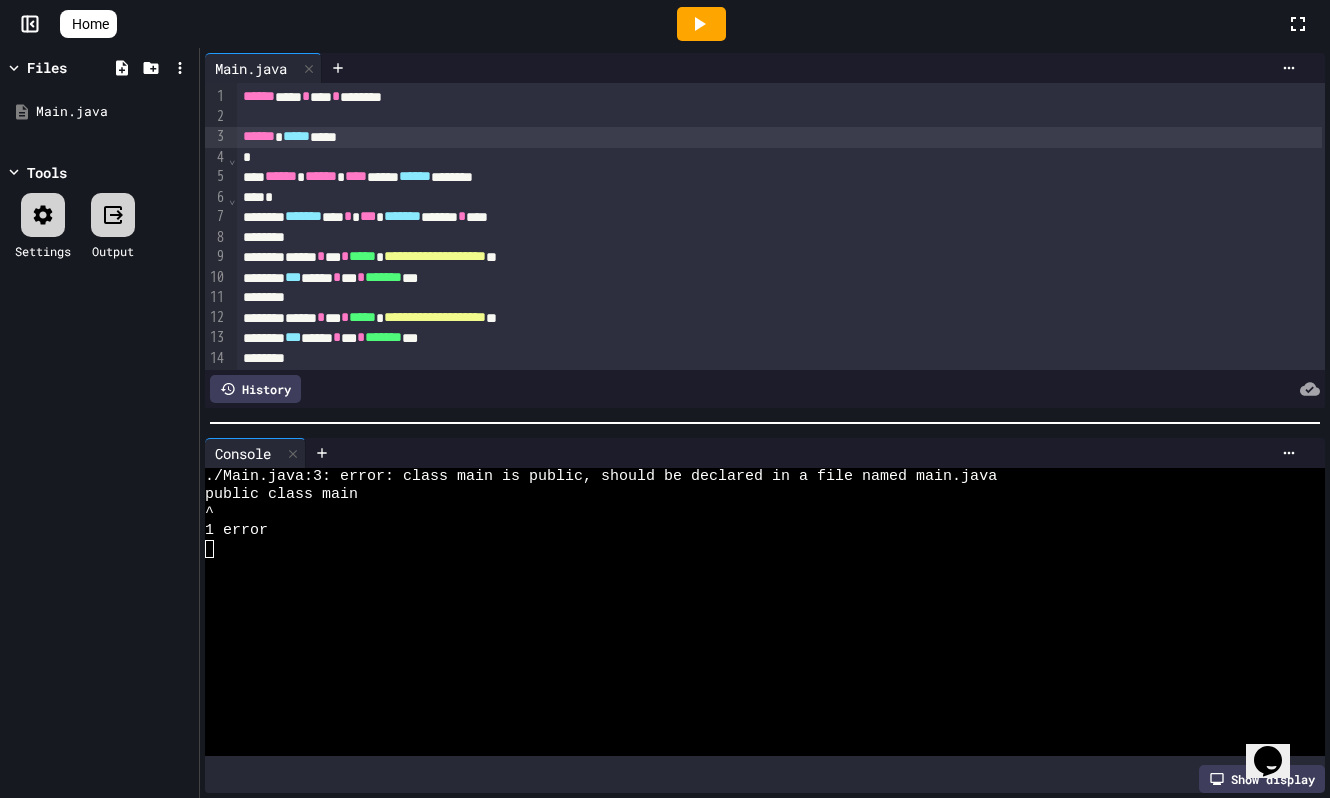 click on "******   ***** ****" at bounding box center (779, 137) 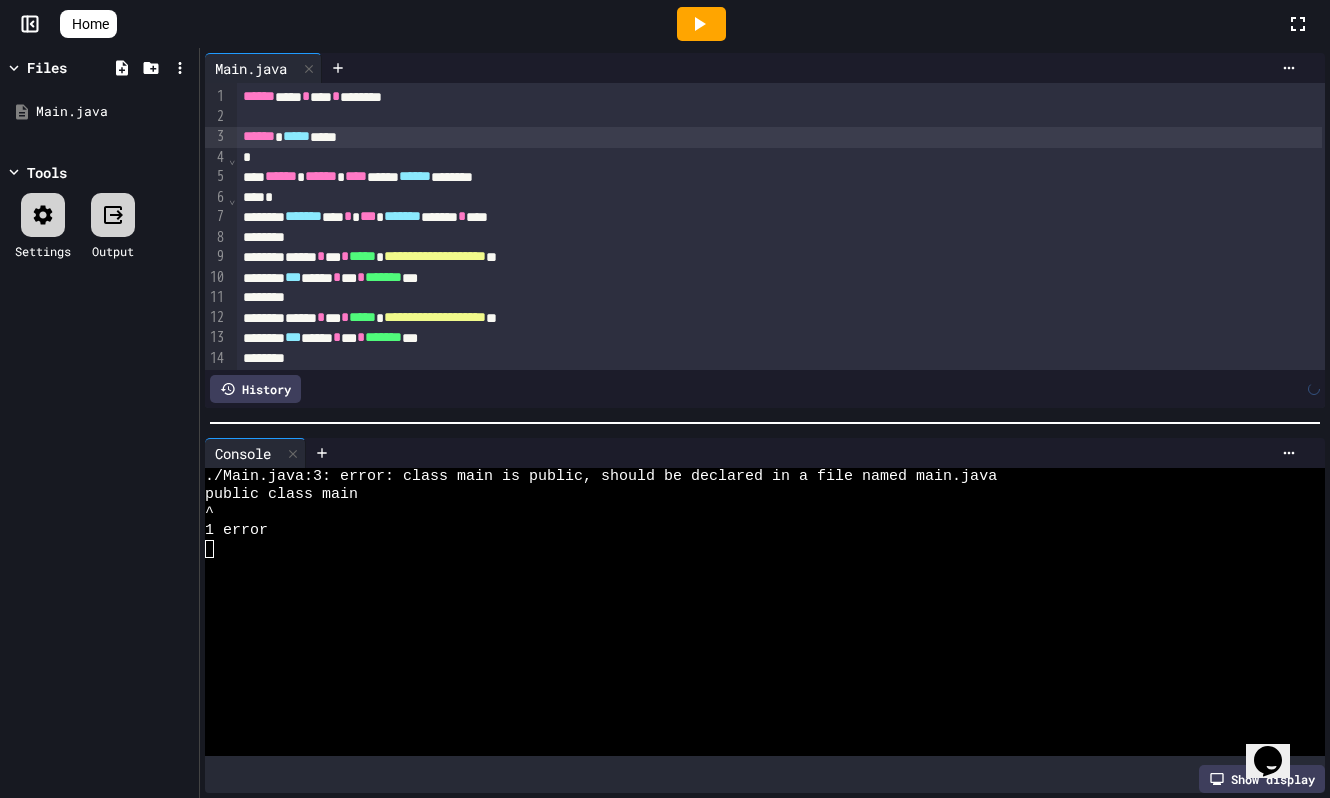 click 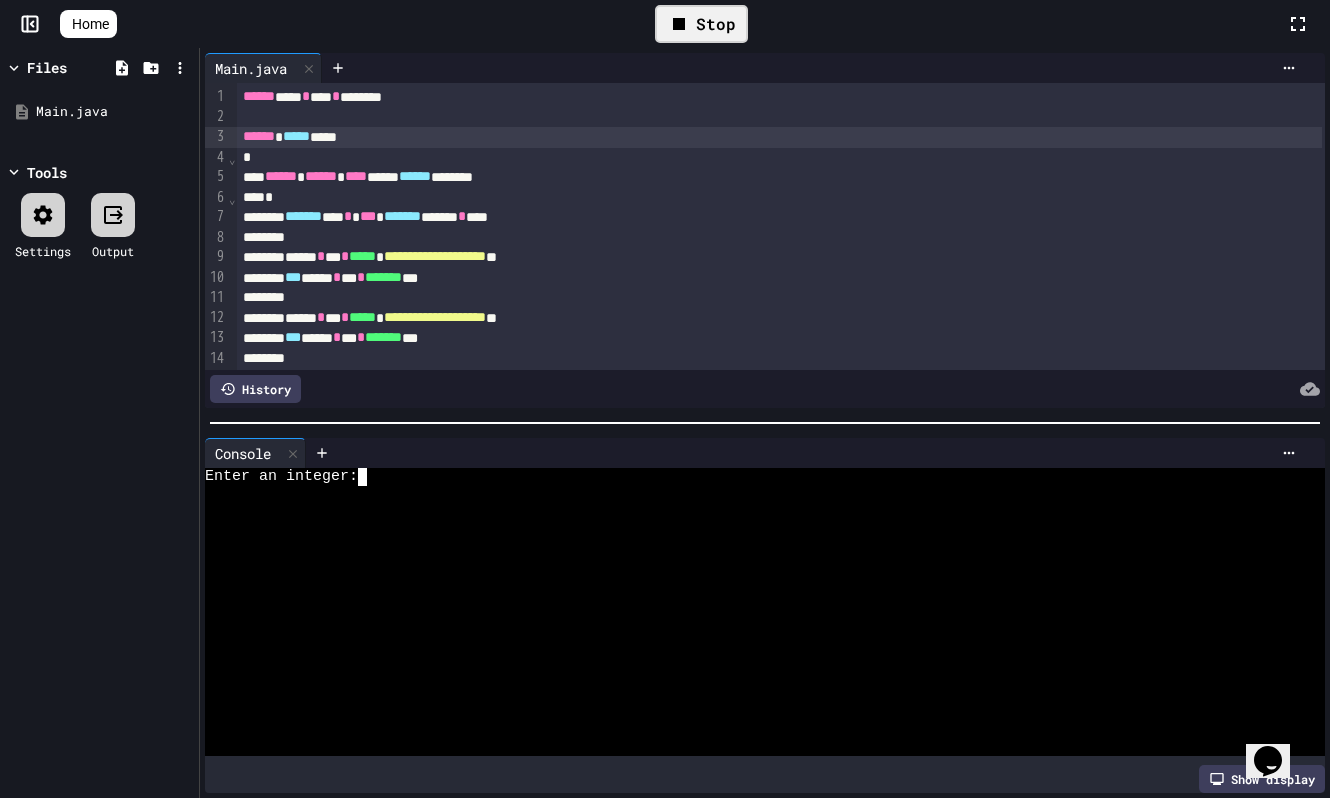 click at bounding box center [754, 585] 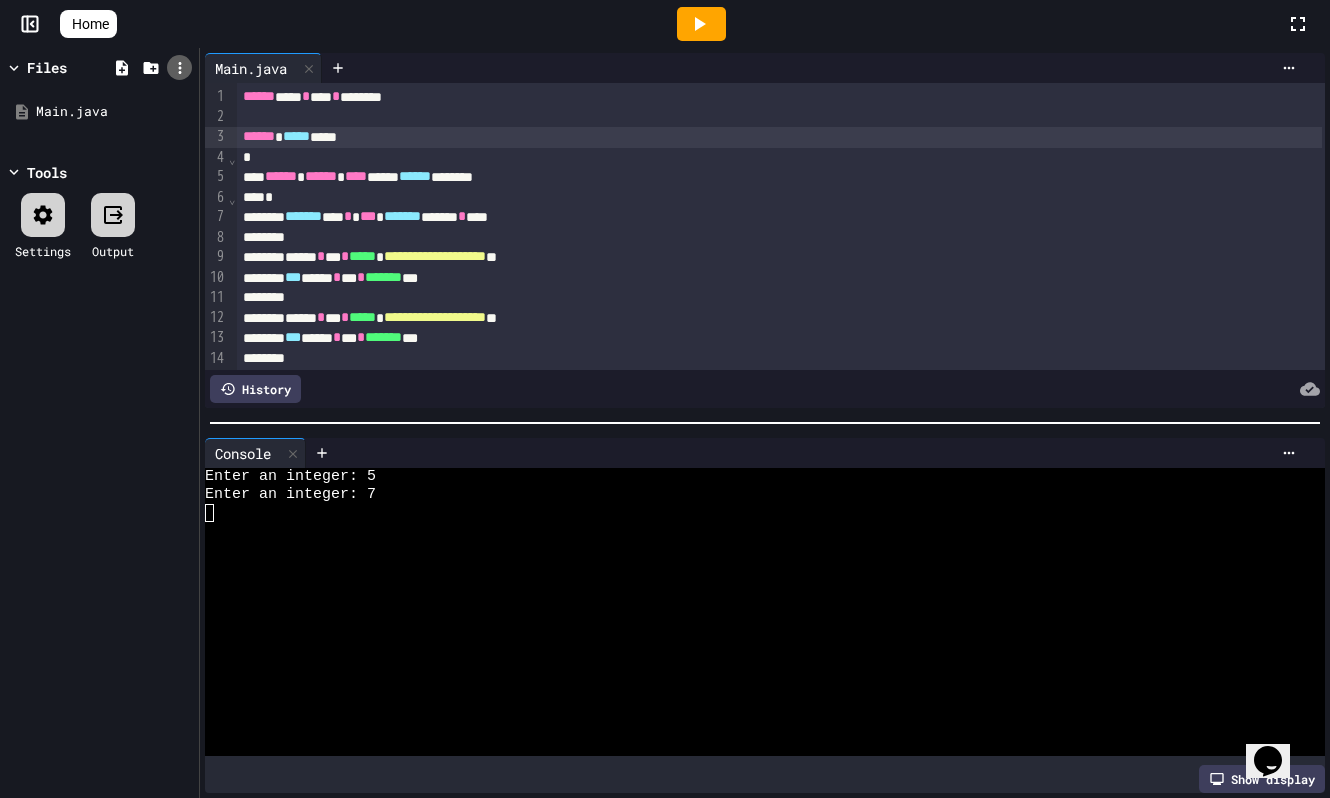 click 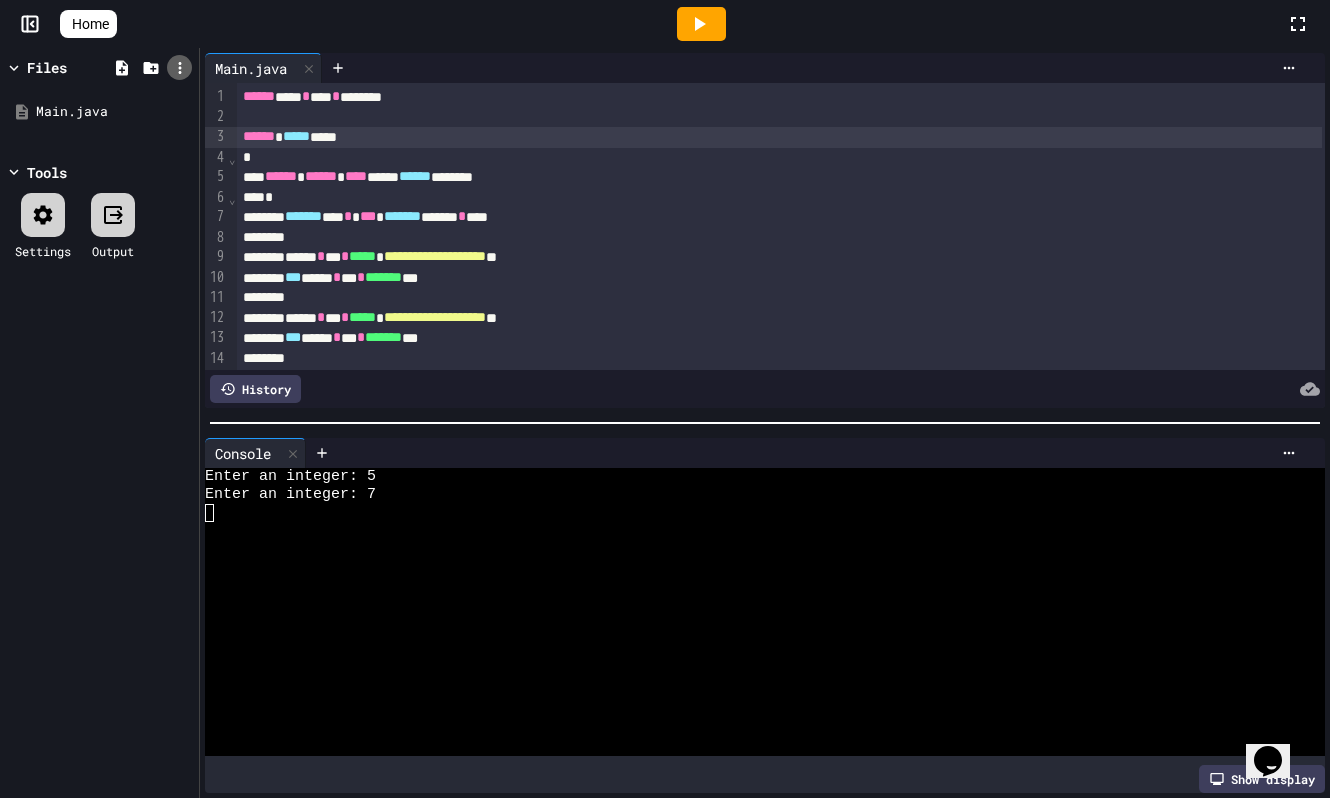 click at bounding box center (665, 399) 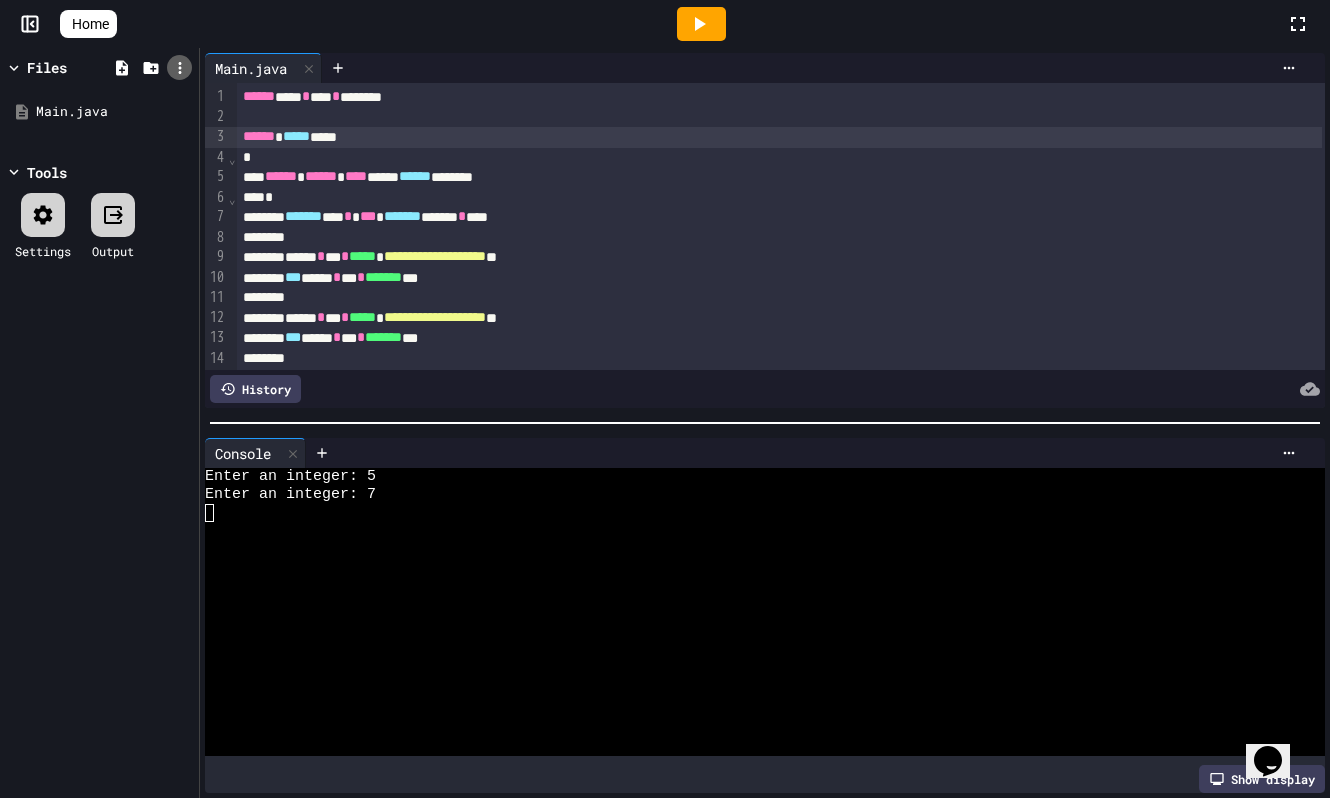 click 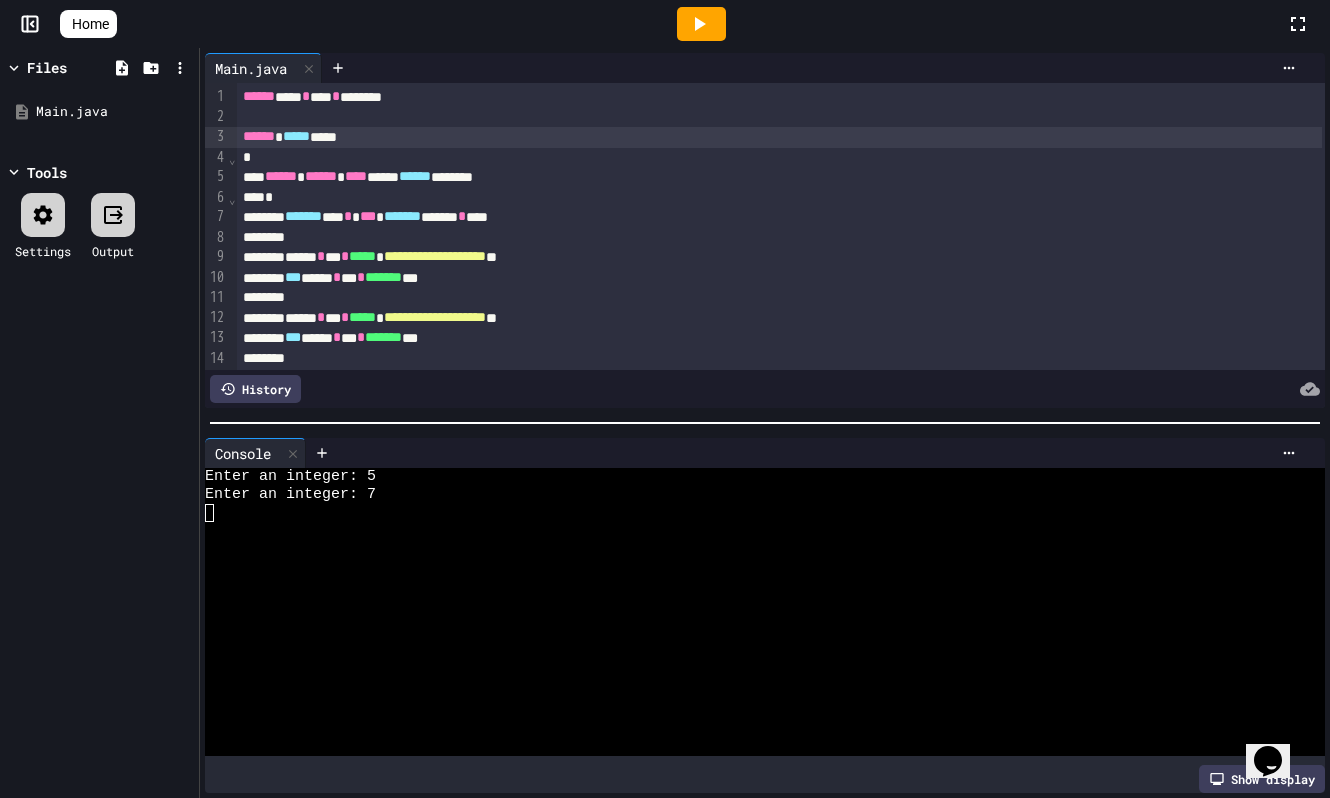 click at bounding box center [665, 399] 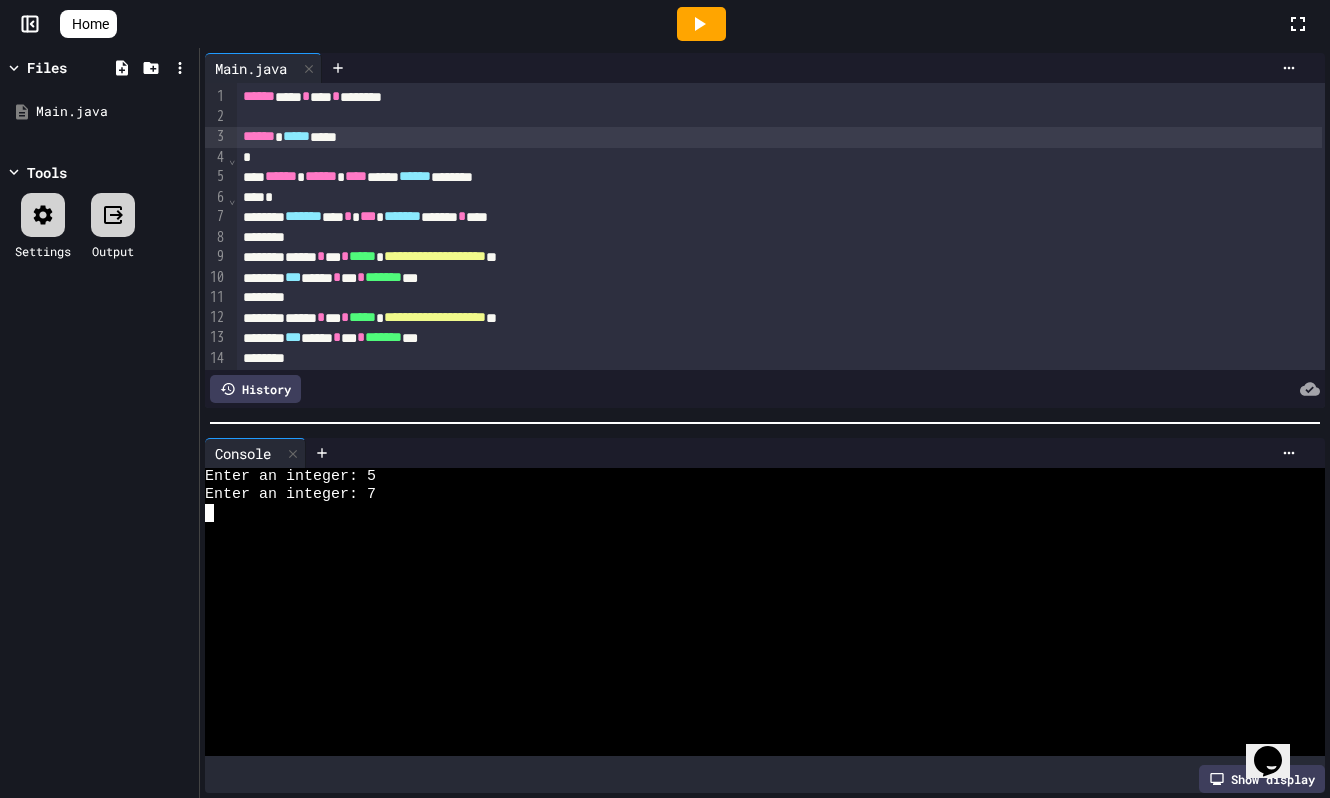 click at bounding box center [754, 585] 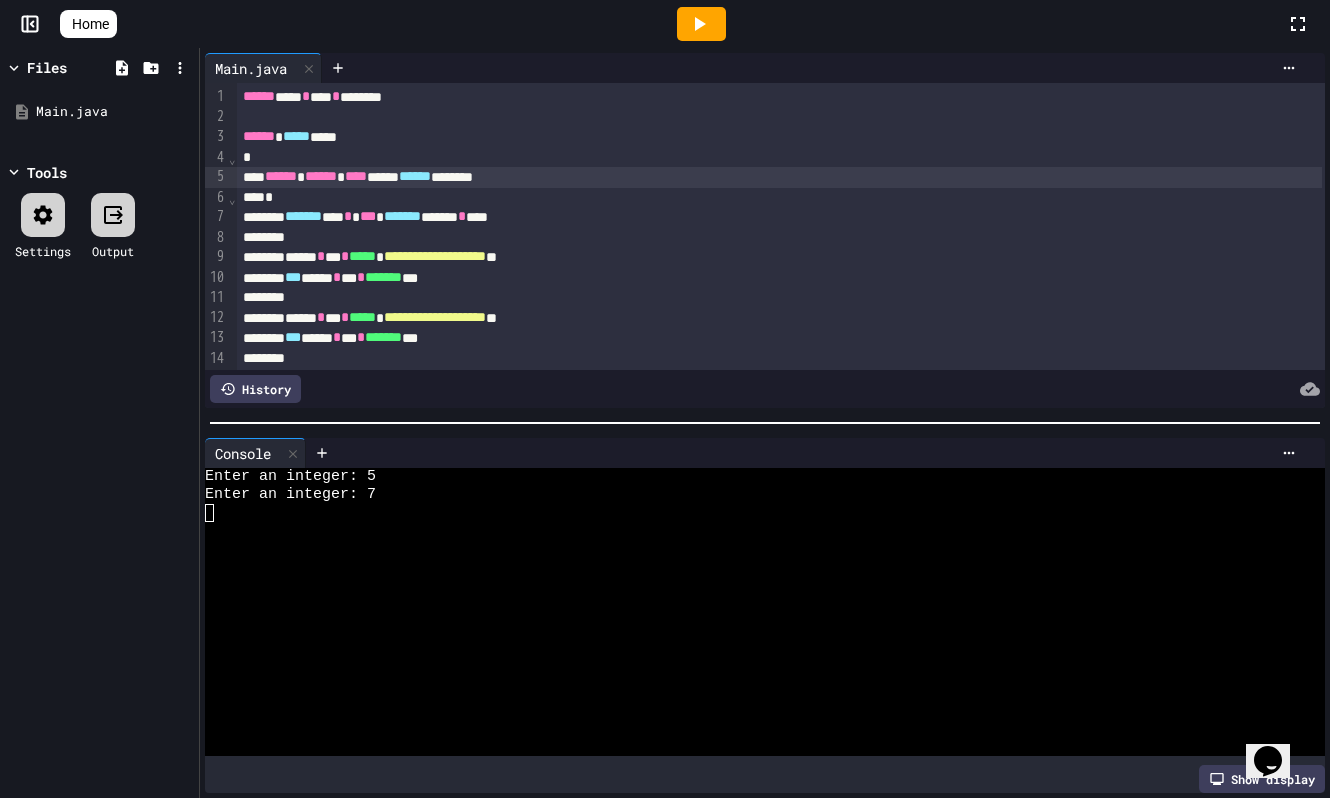 click on "******   ******   **** ***** ****** ********" at bounding box center (779, 177) 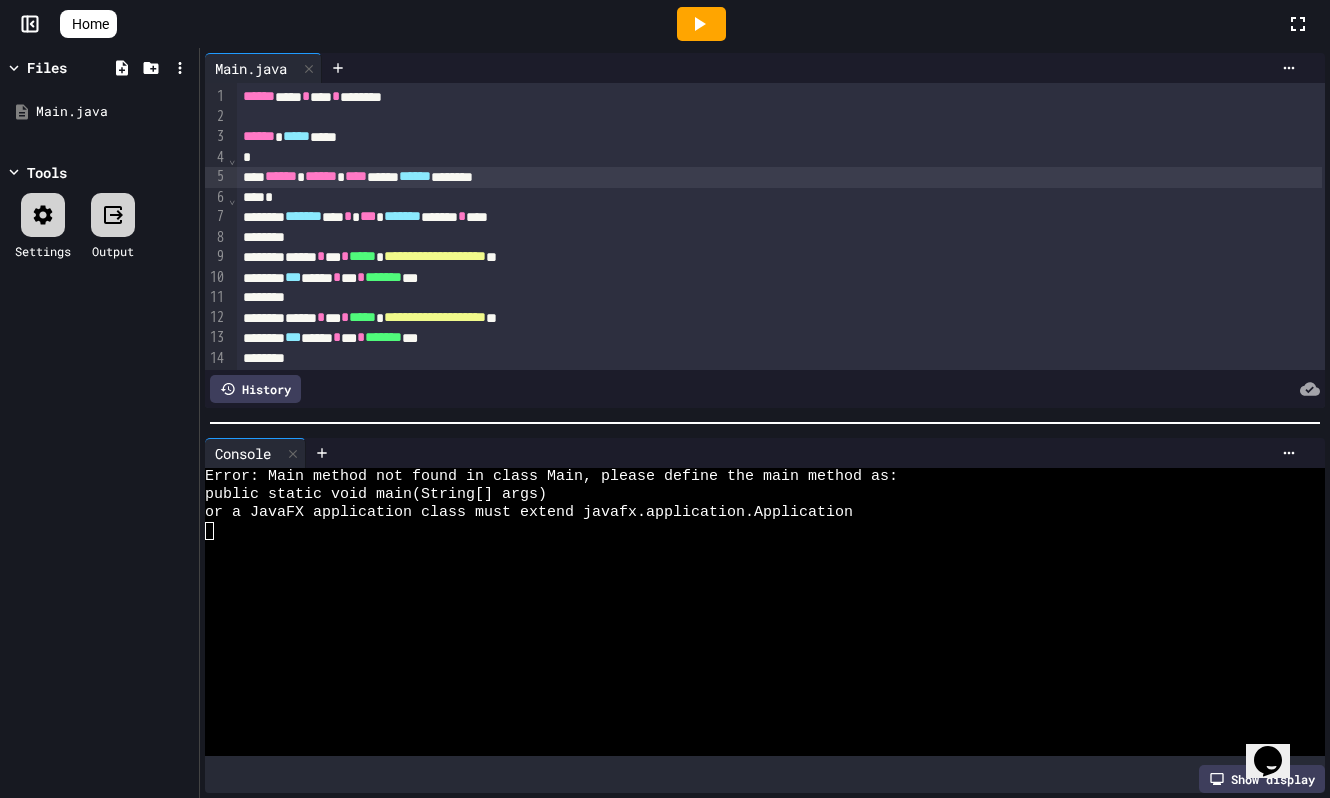 click on "******   ******   **** ***** ****** ********" at bounding box center (779, 177) 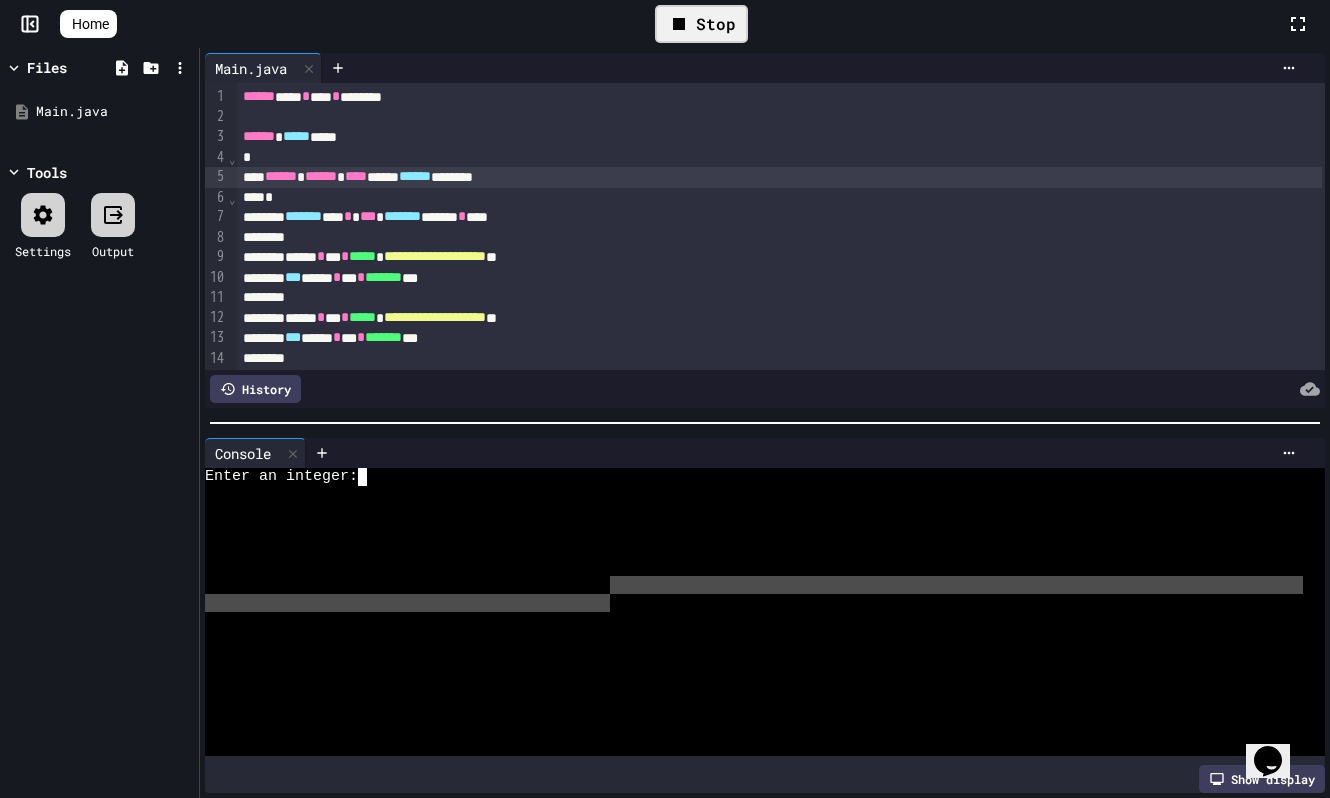 click at bounding box center [754, 603] 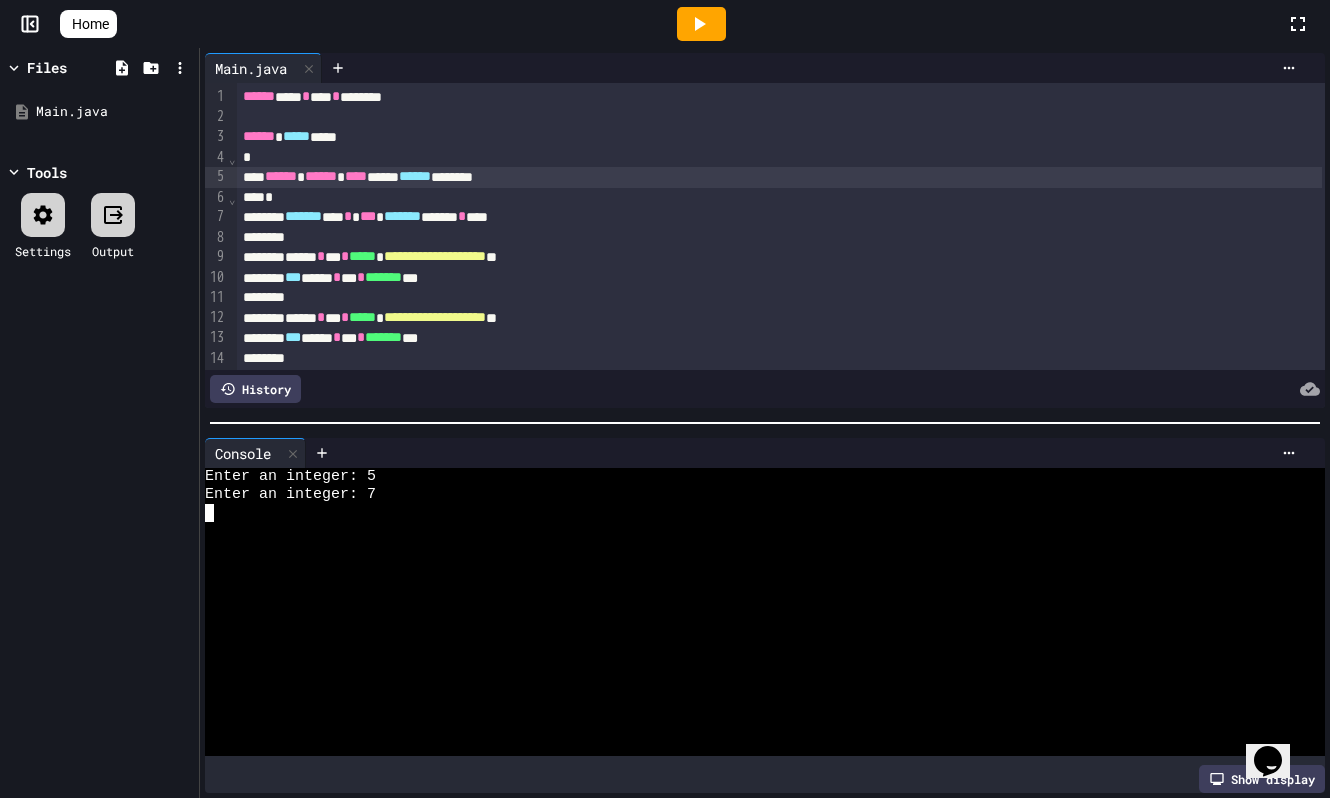 scroll, scrollTop: 41, scrollLeft: 0, axis: vertical 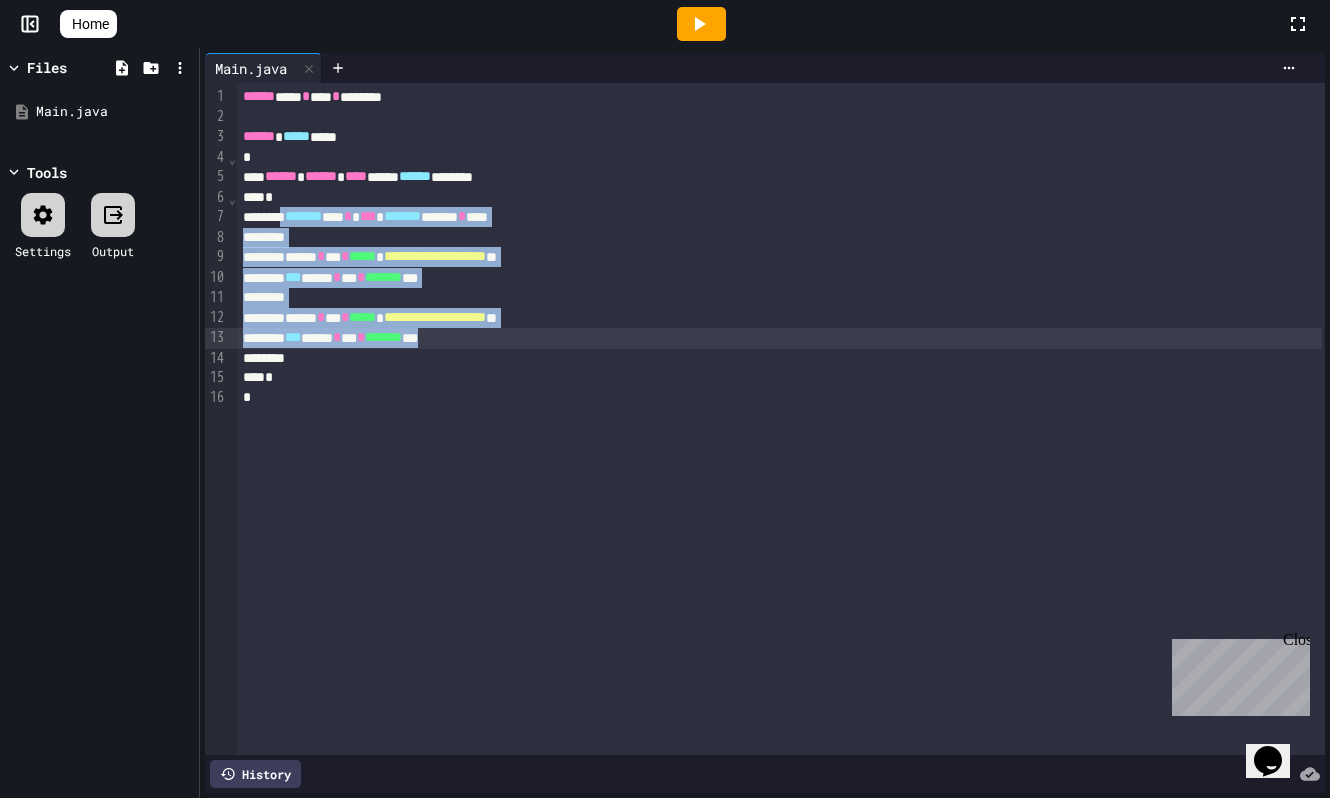 drag, startPoint x: 309, startPoint y: 213, endPoint x: 567, endPoint y: 340, distance: 287.5639 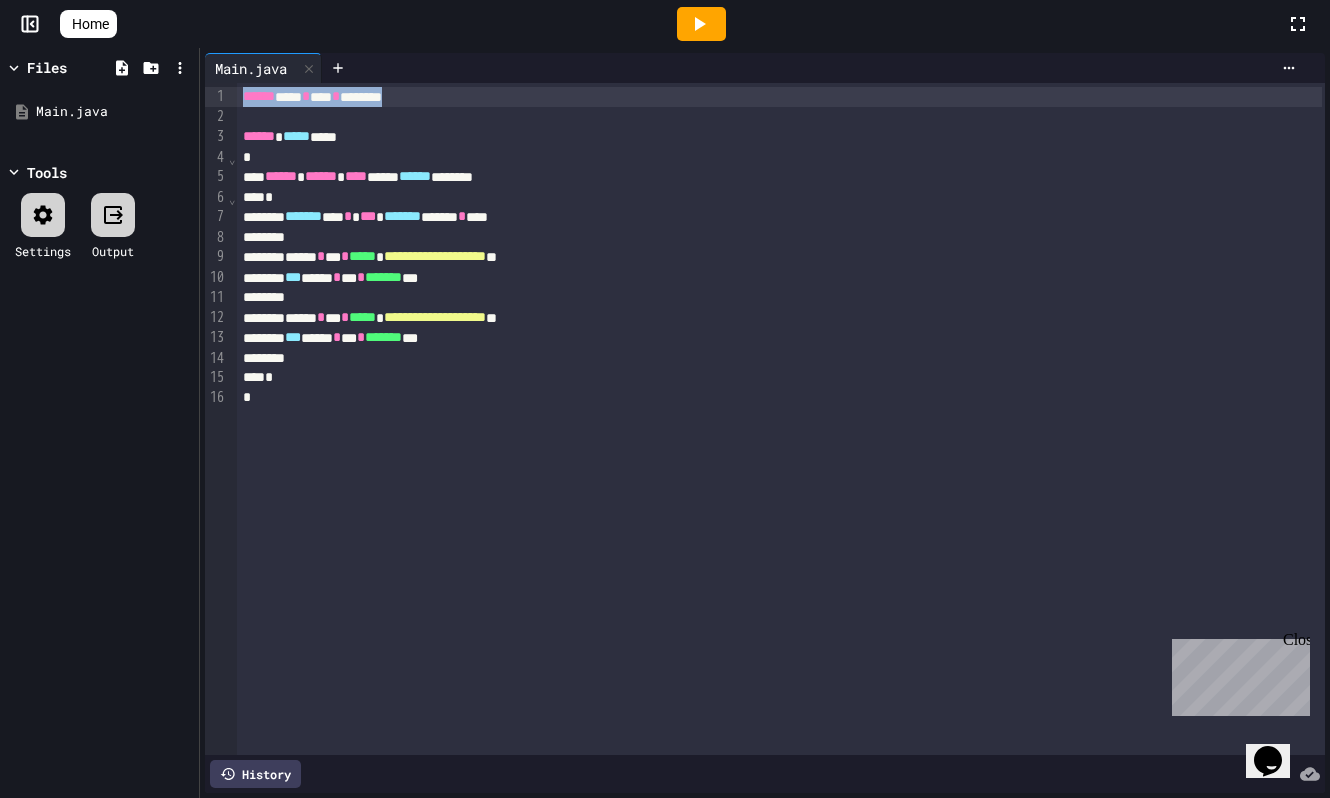drag, startPoint x: 481, startPoint y: 93, endPoint x: 264, endPoint y: 99, distance: 217.08293 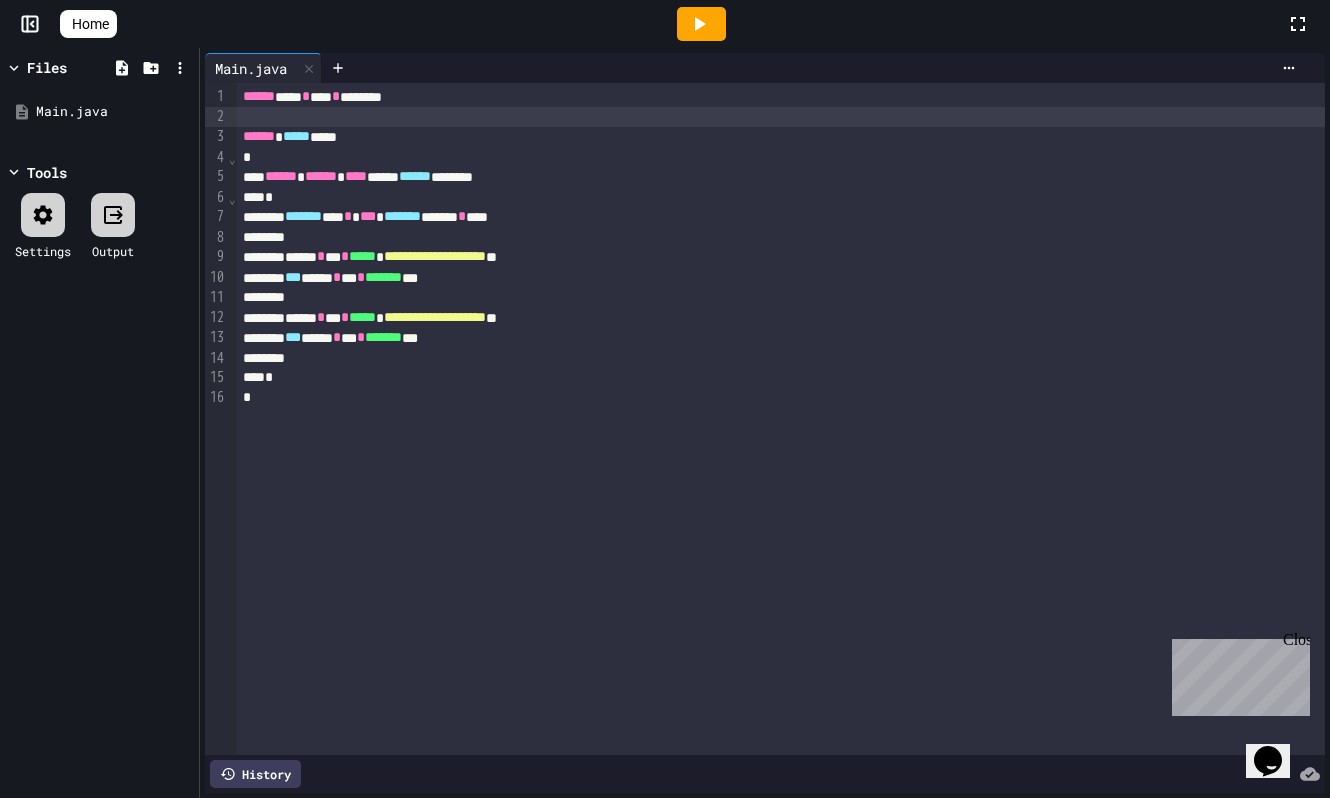 click on "**********" at bounding box center (781, 419) 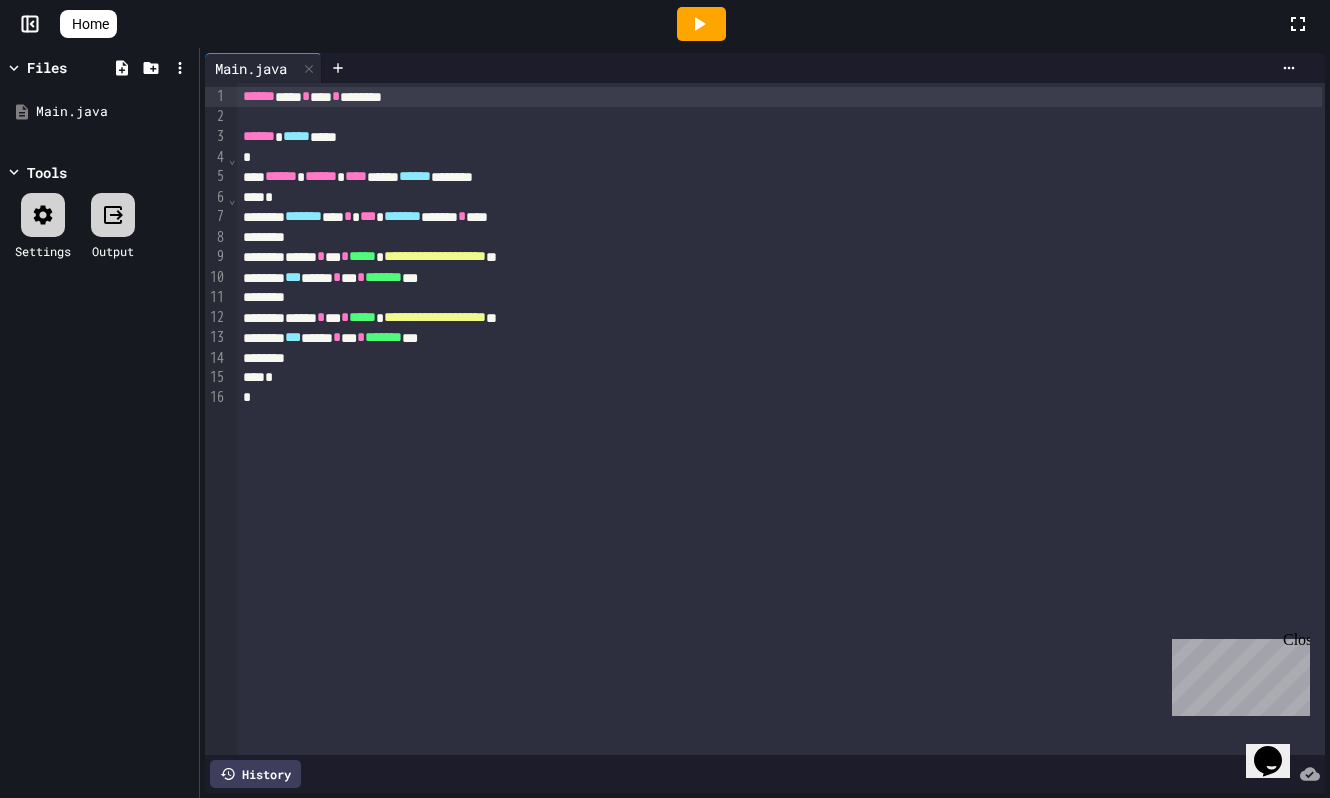 click on "****** **** * **** * ********" at bounding box center [779, 97] 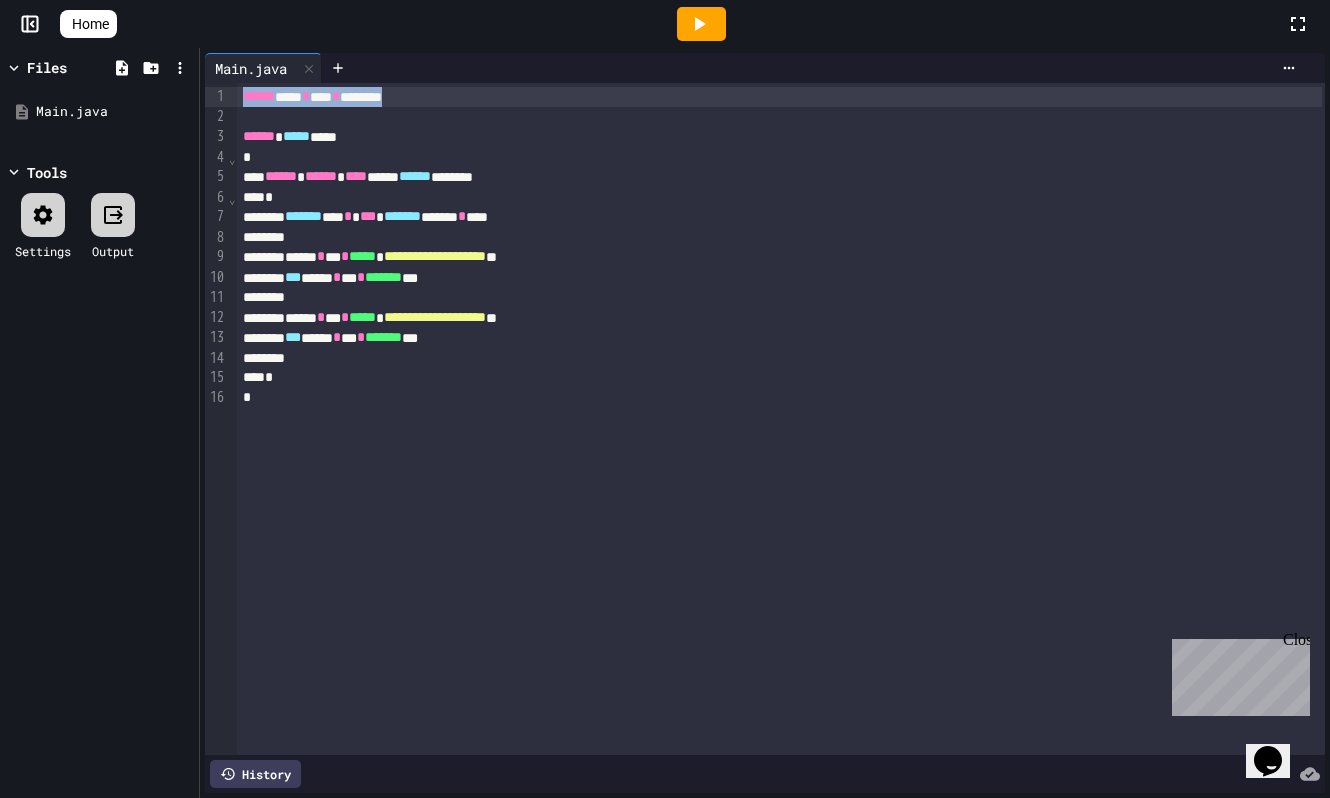 drag, startPoint x: 465, startPoint y: 98, endPoint x: 244, endPoint y: 92, distance: 221.08144 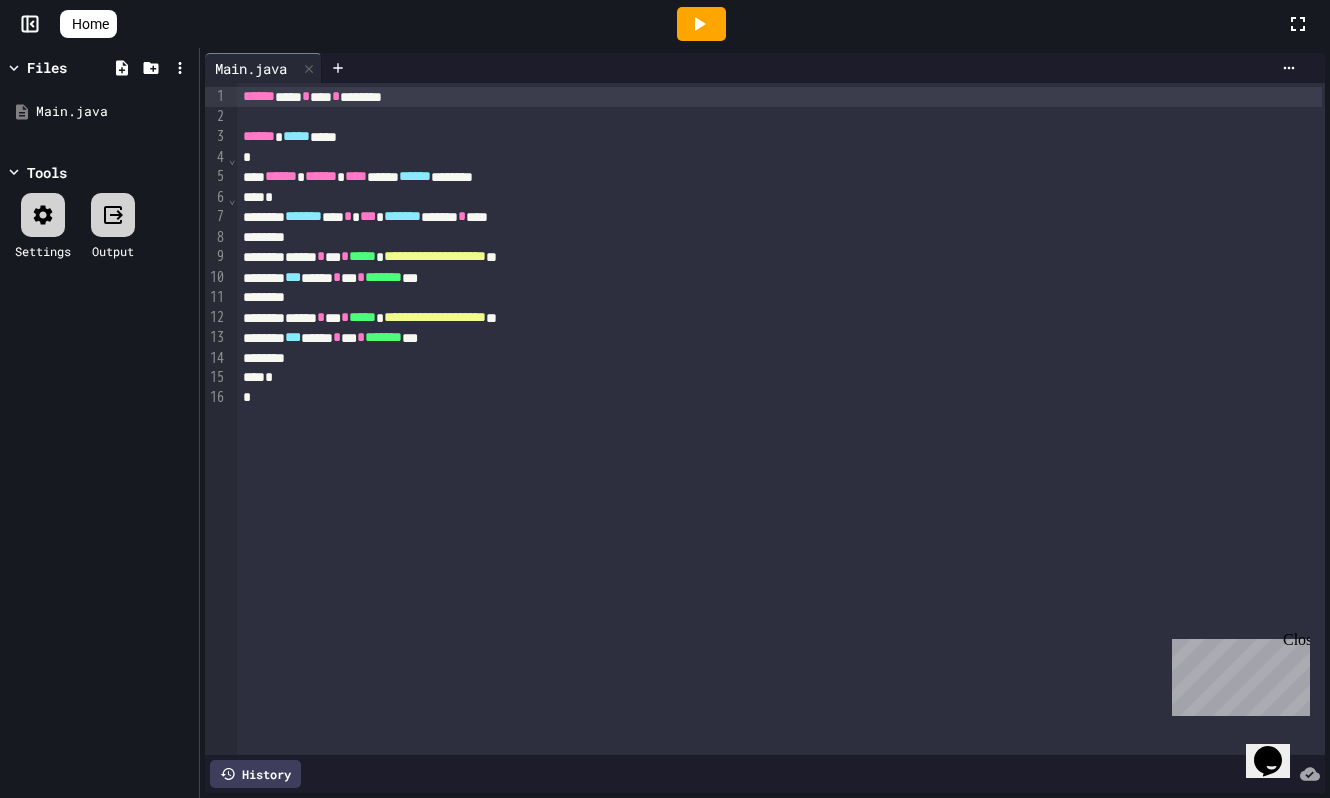 click at bounding box center (779, 359) 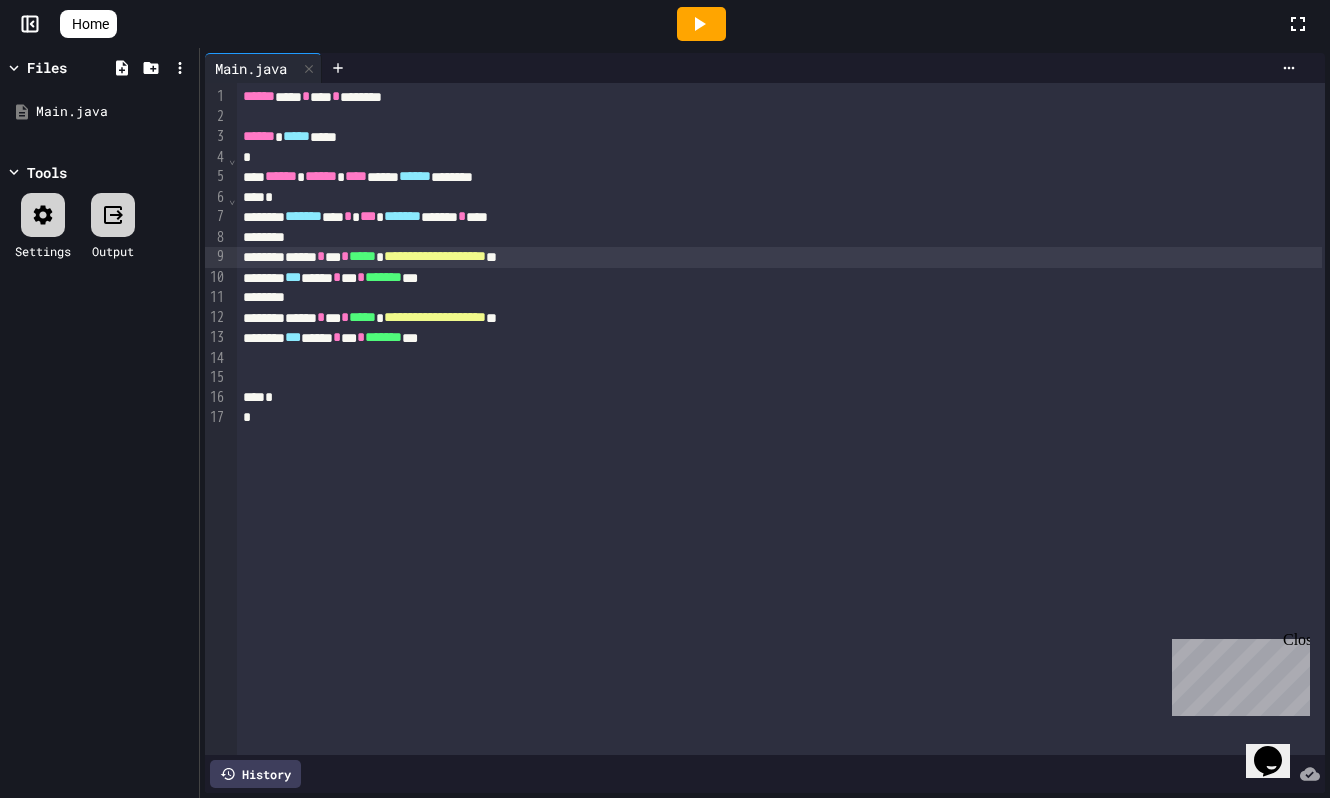 click on "**********" at bounding box center (779, 257) 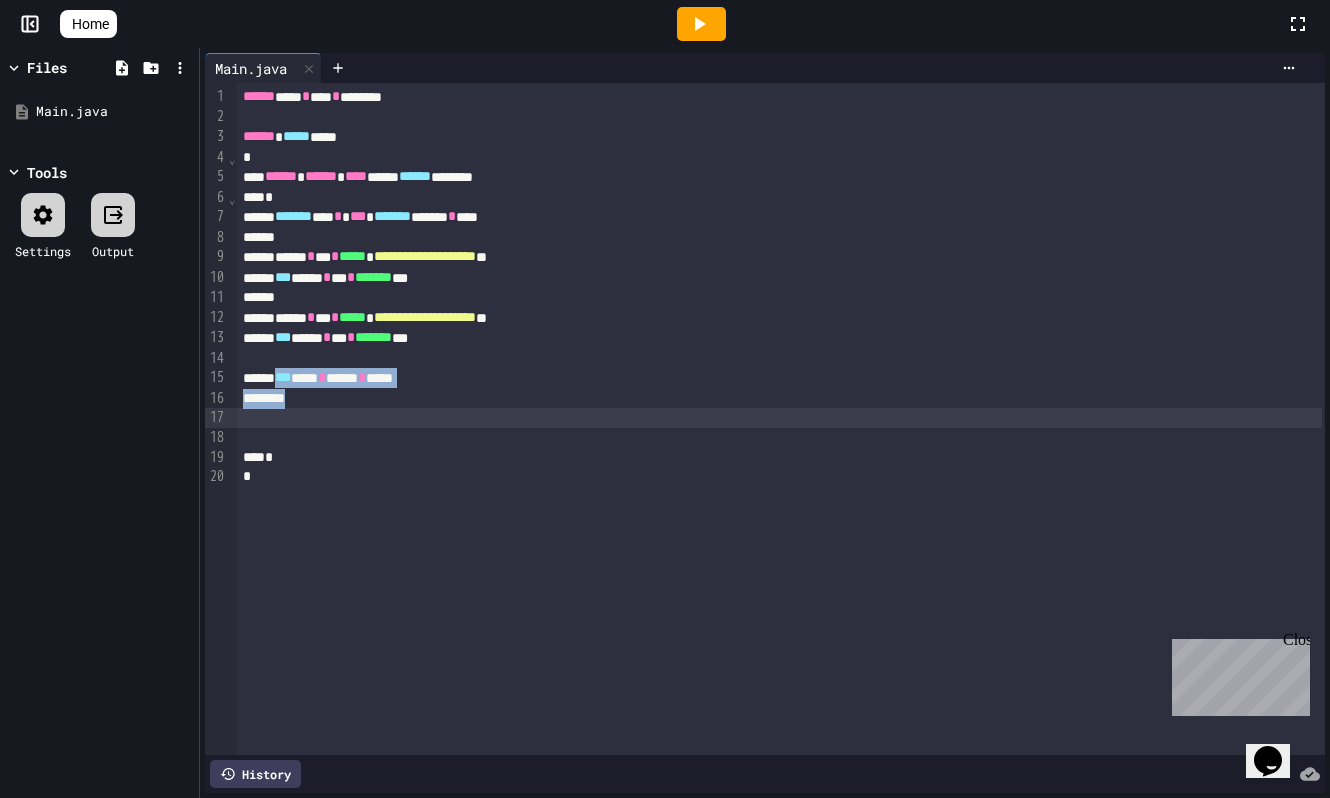 drag, startPoint x: 297, startPoint y: 381, endPoint x: 504, endPoint y: 415, distance: 209.77368 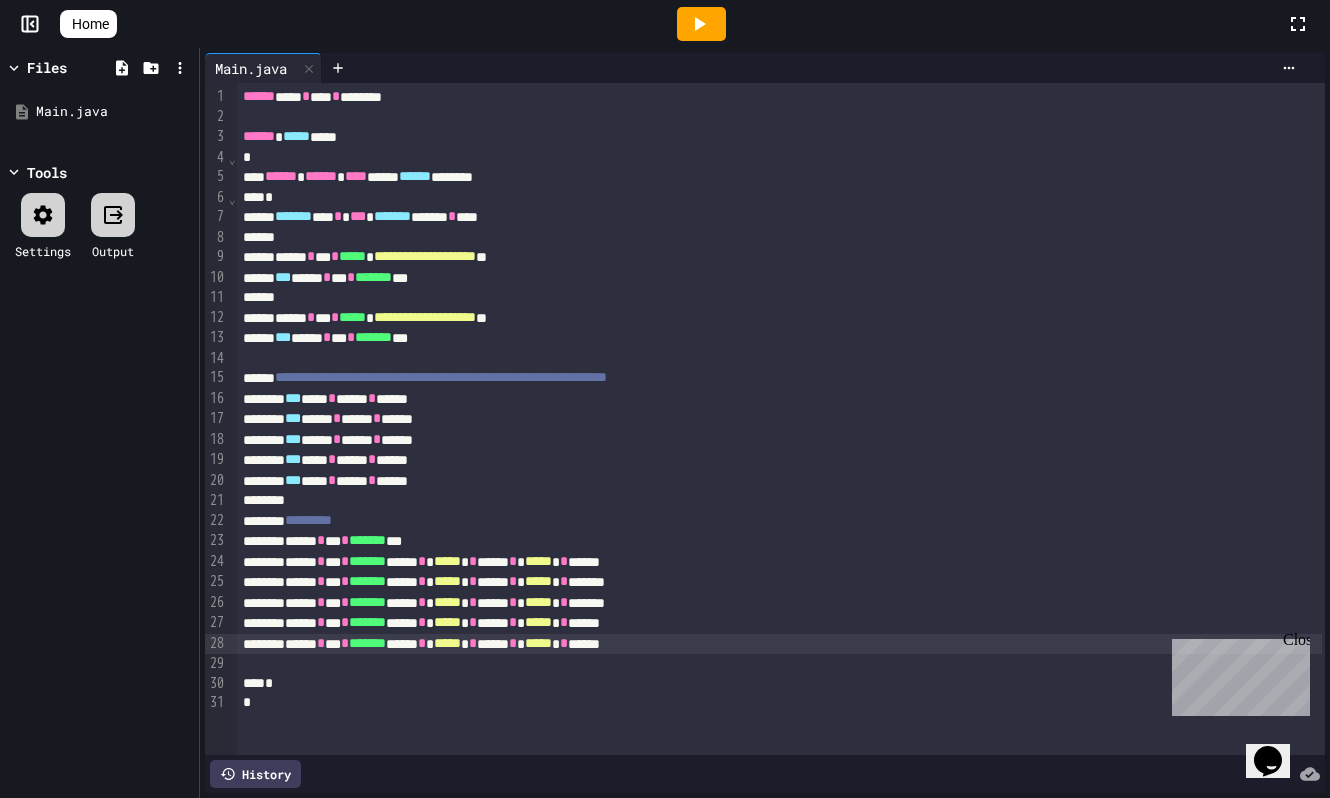 click 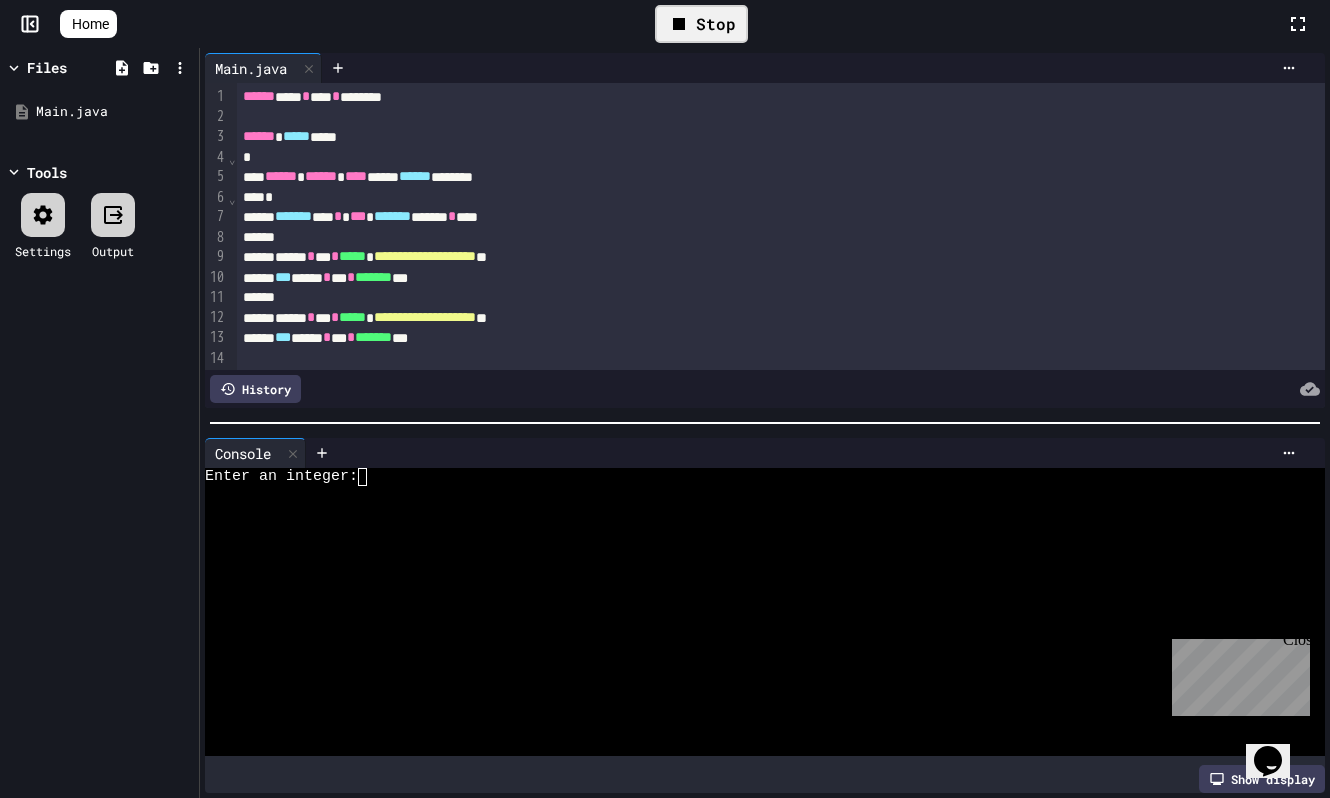 click at bounding box center [754, 531] 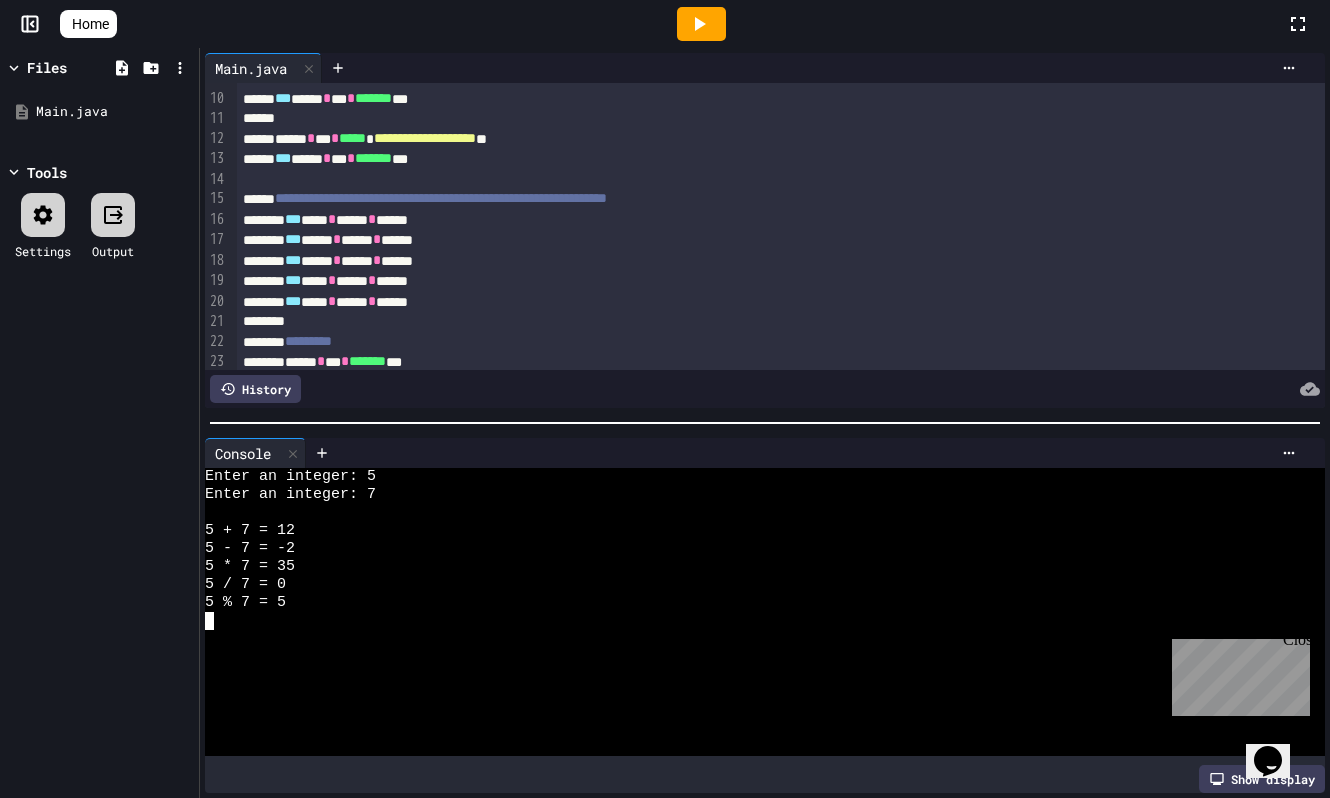 scroll, scrollTop: 182, scrollLeft: 0, axis: vertical 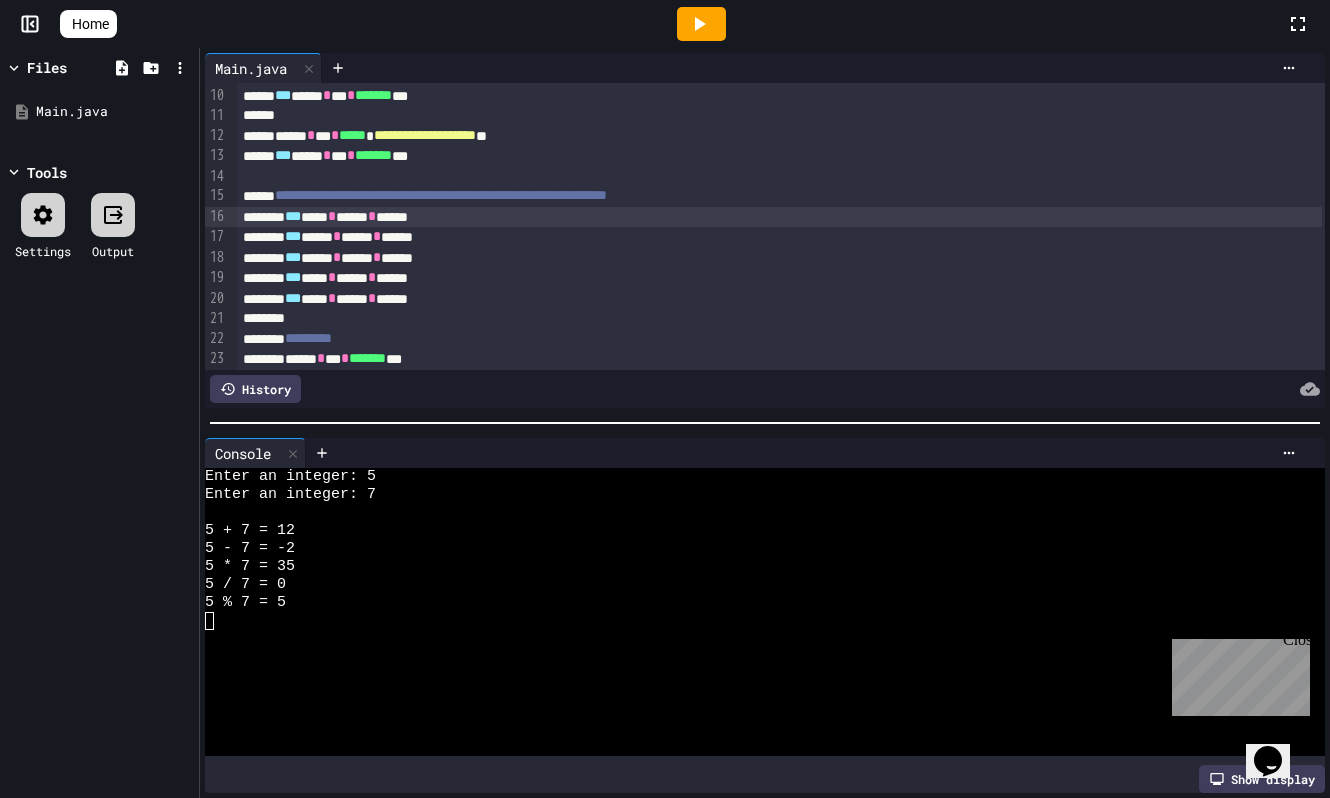 click on "*** *** * **** * *****" at bounding box center (779, 217) 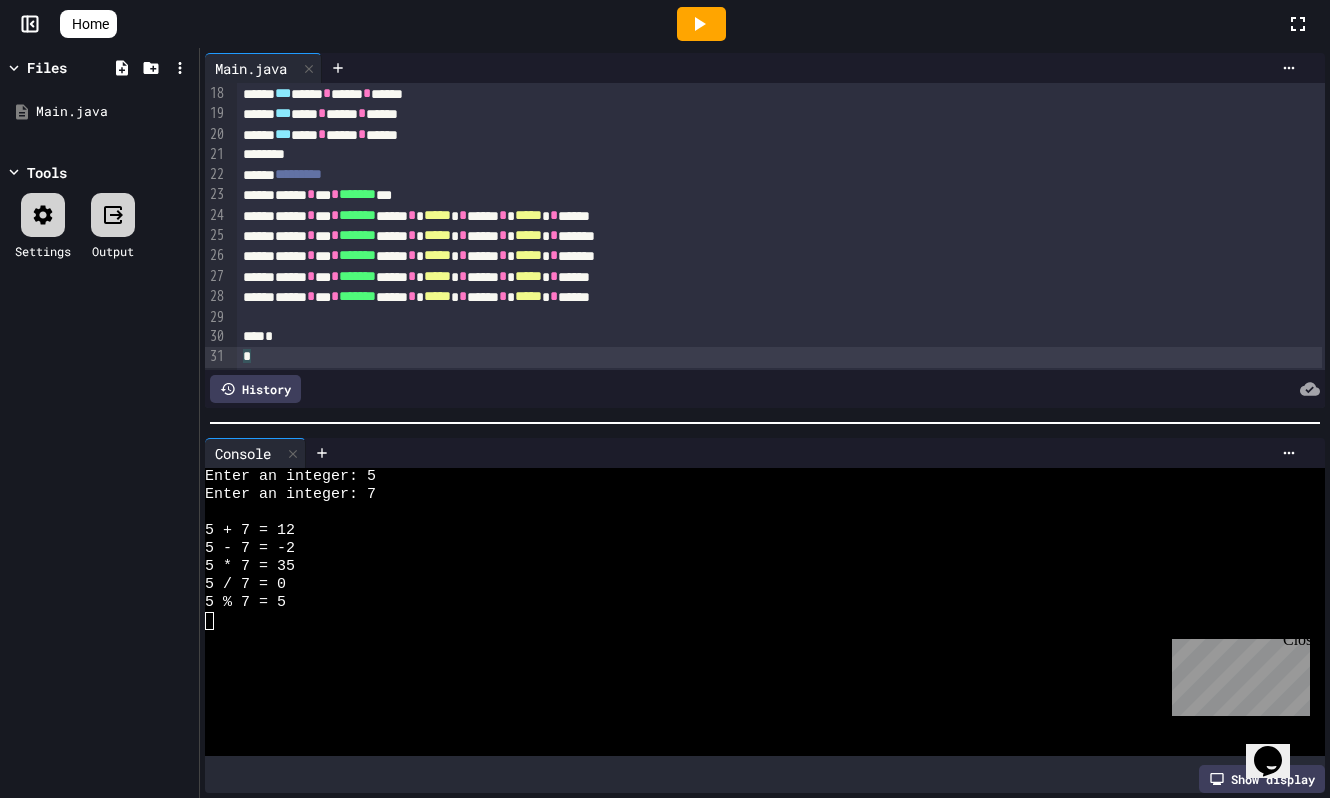 scroll, scrollTop: 0, scrollLeft: 0, axis: both 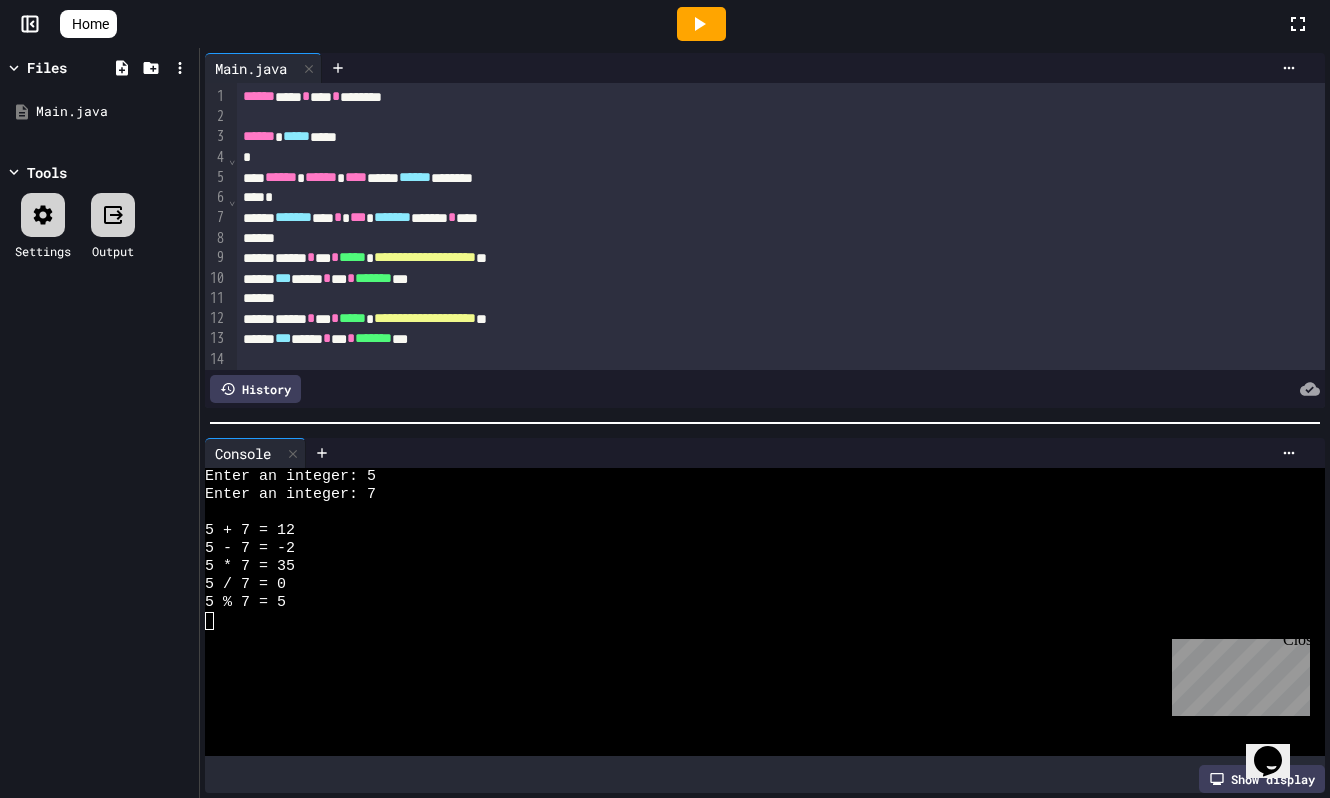 click 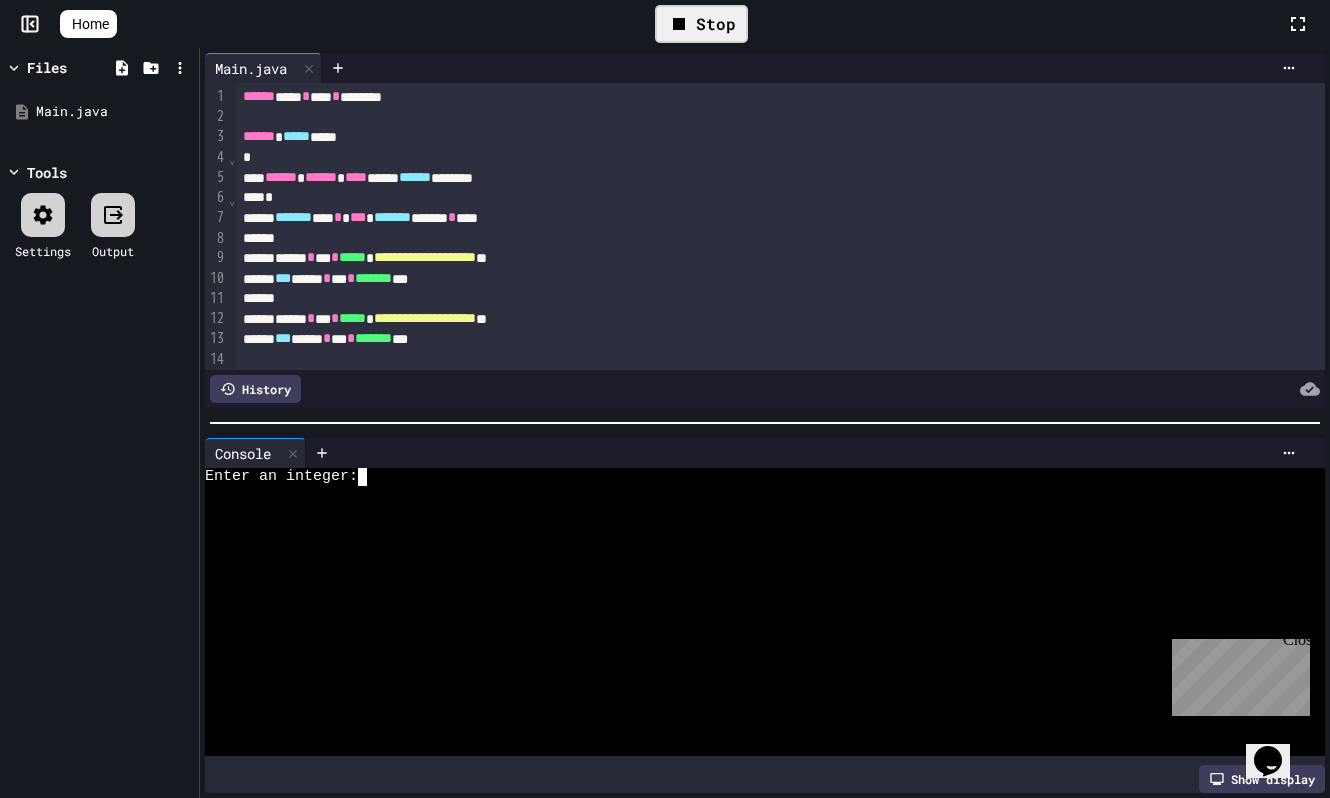 click at bounding box center (754, 567) 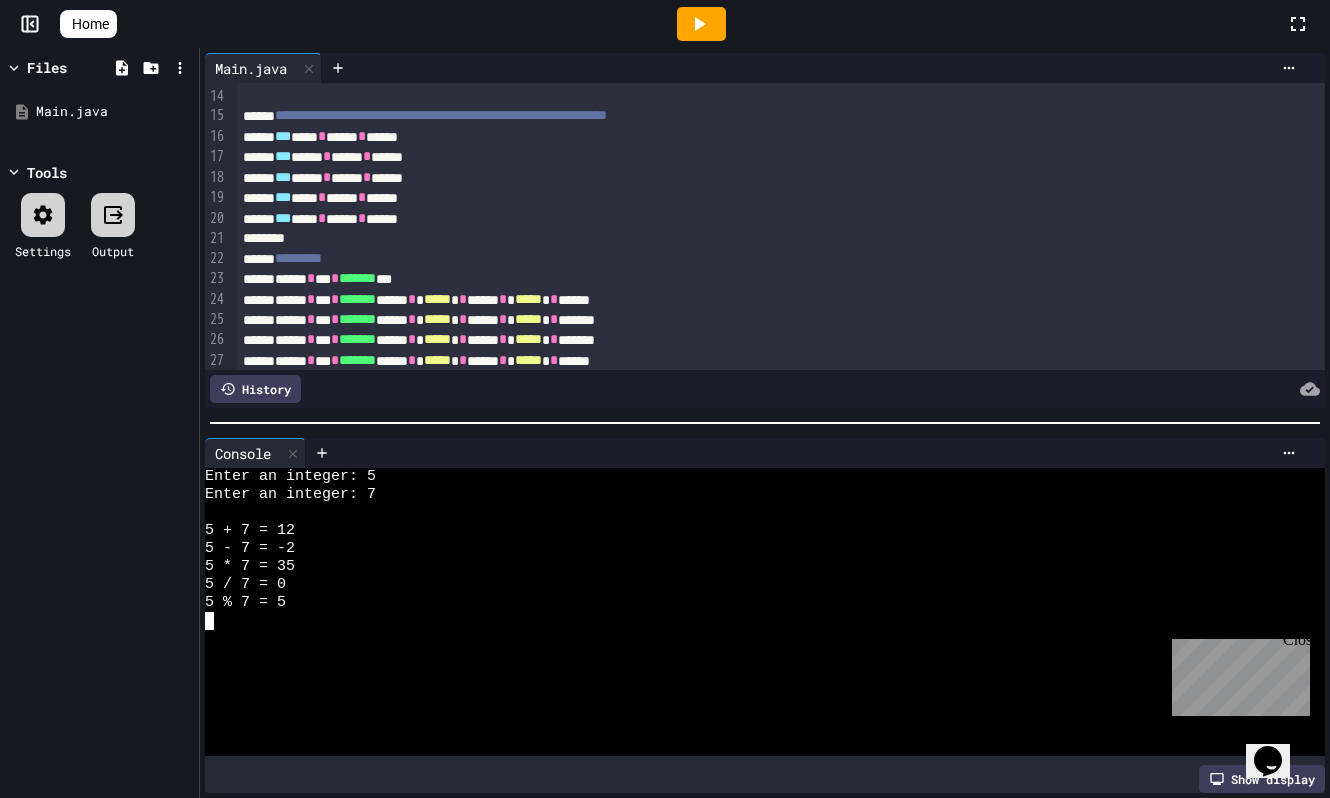 scroll, scrollTop: 348, scrollLeft: 0, axis: vertical 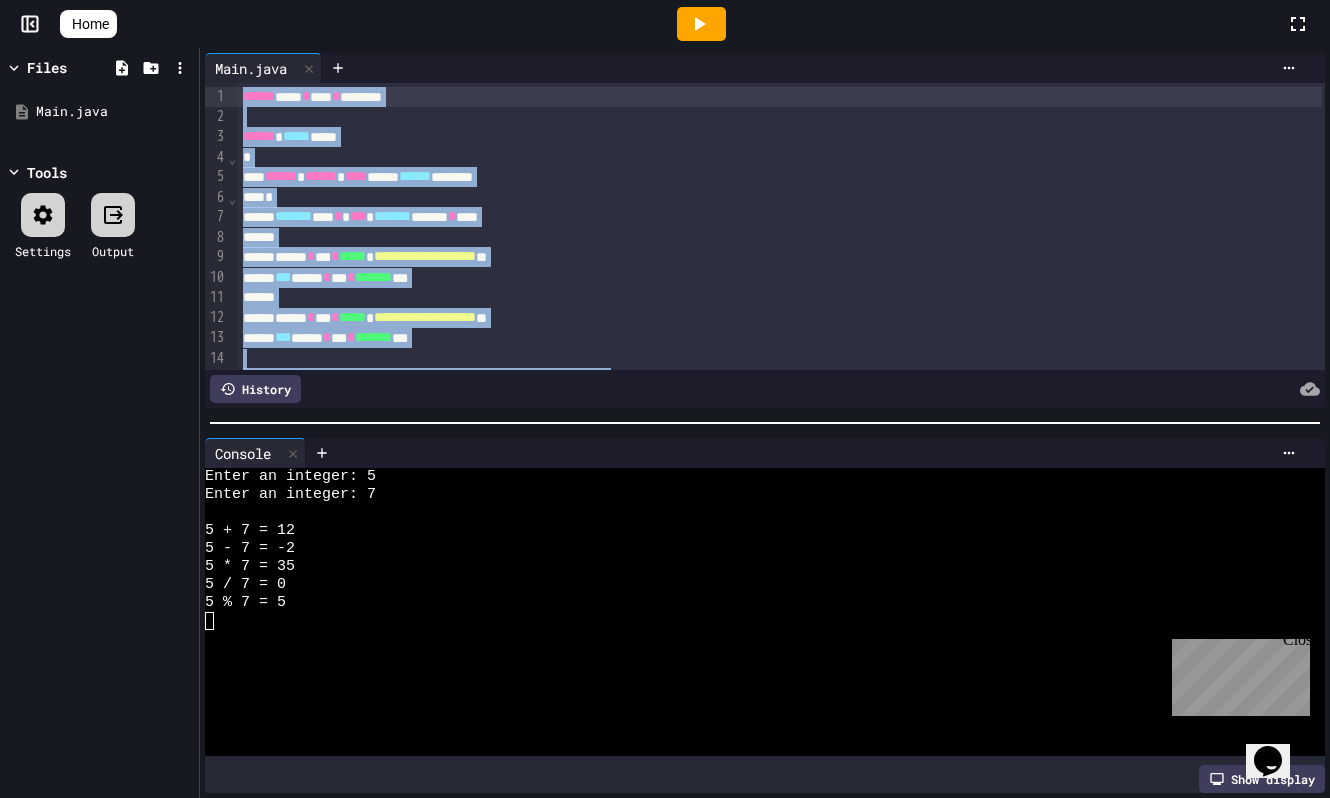 drag, startPoint x: 304, startPoint y: 354, endPoint x: 250, endPoint y: 16, distance: 342.28644 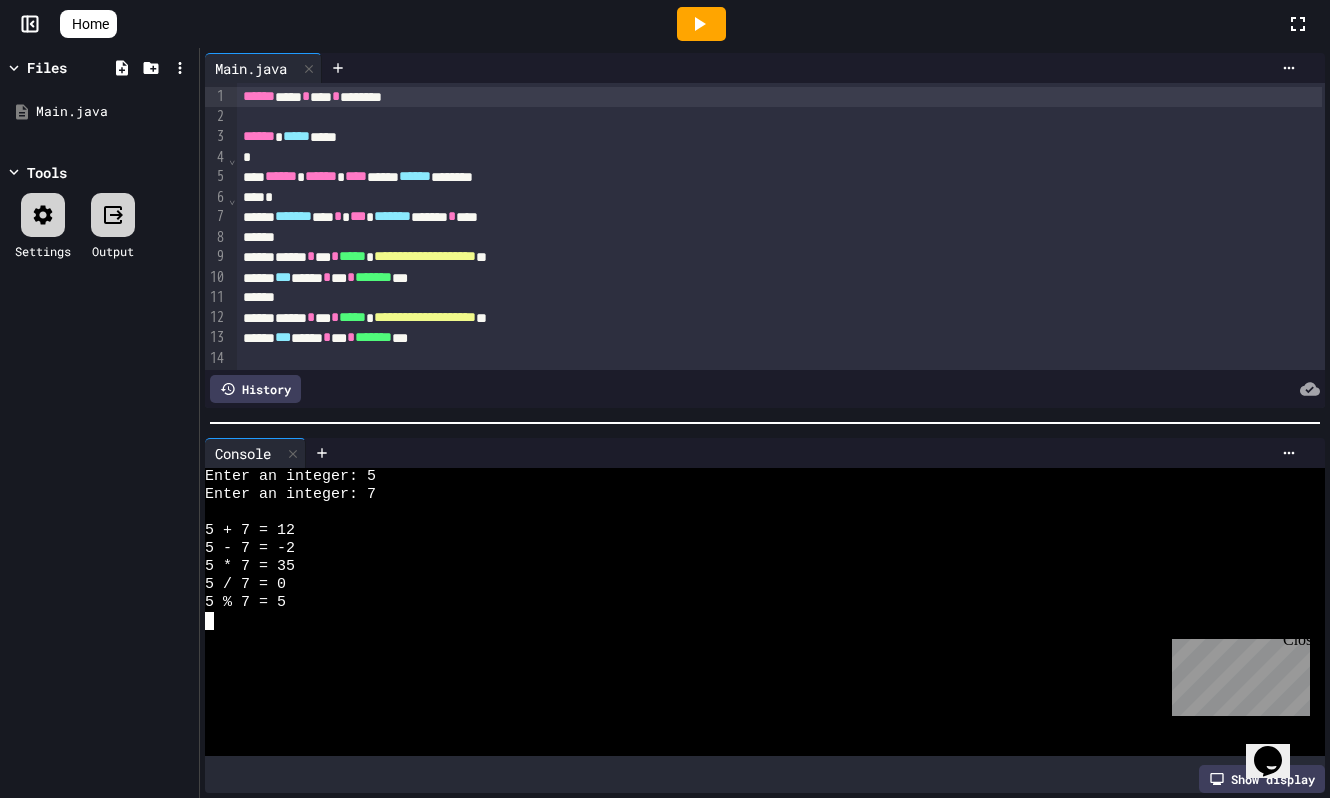 click on "5 / 7 = 0" at bounding box center (754, 585) 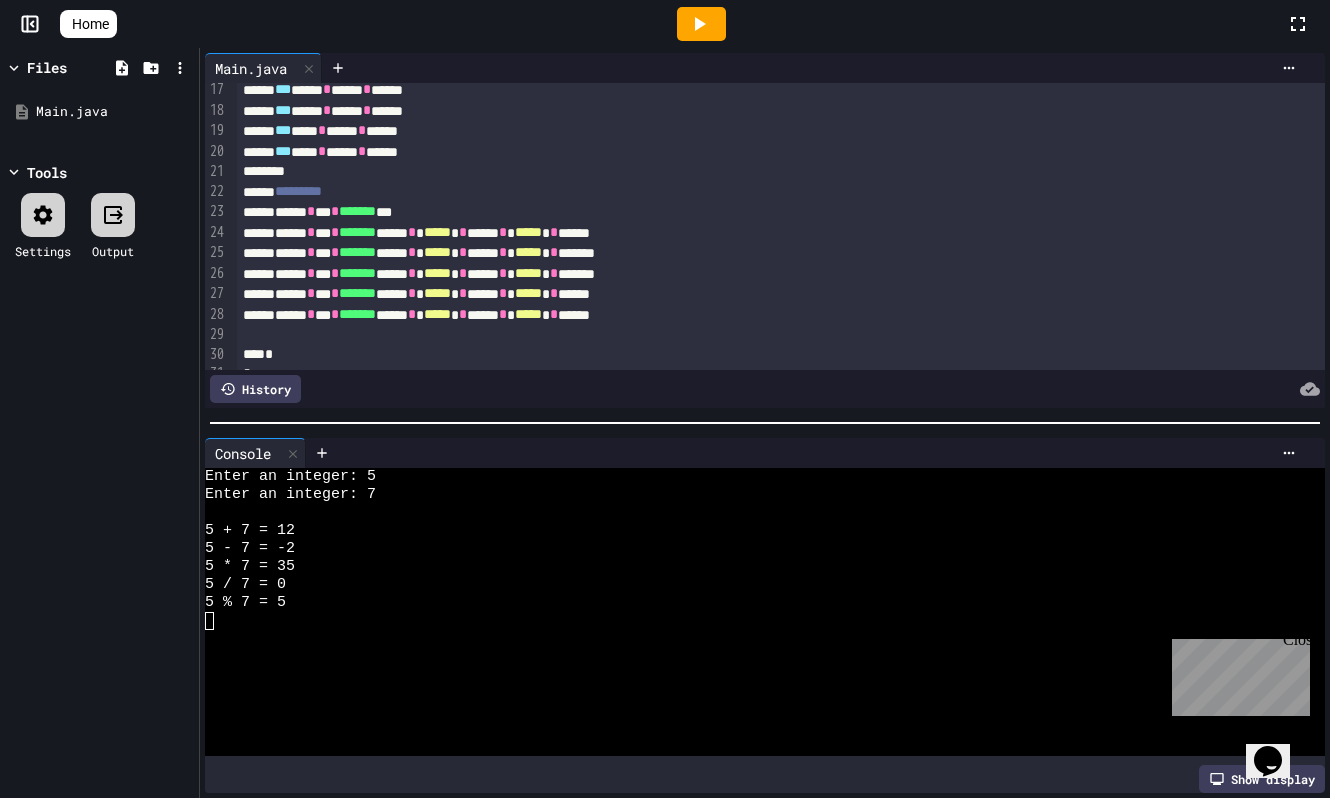 scroll, scrollTop: 347, scrollLeft: 0, axis: vertical 